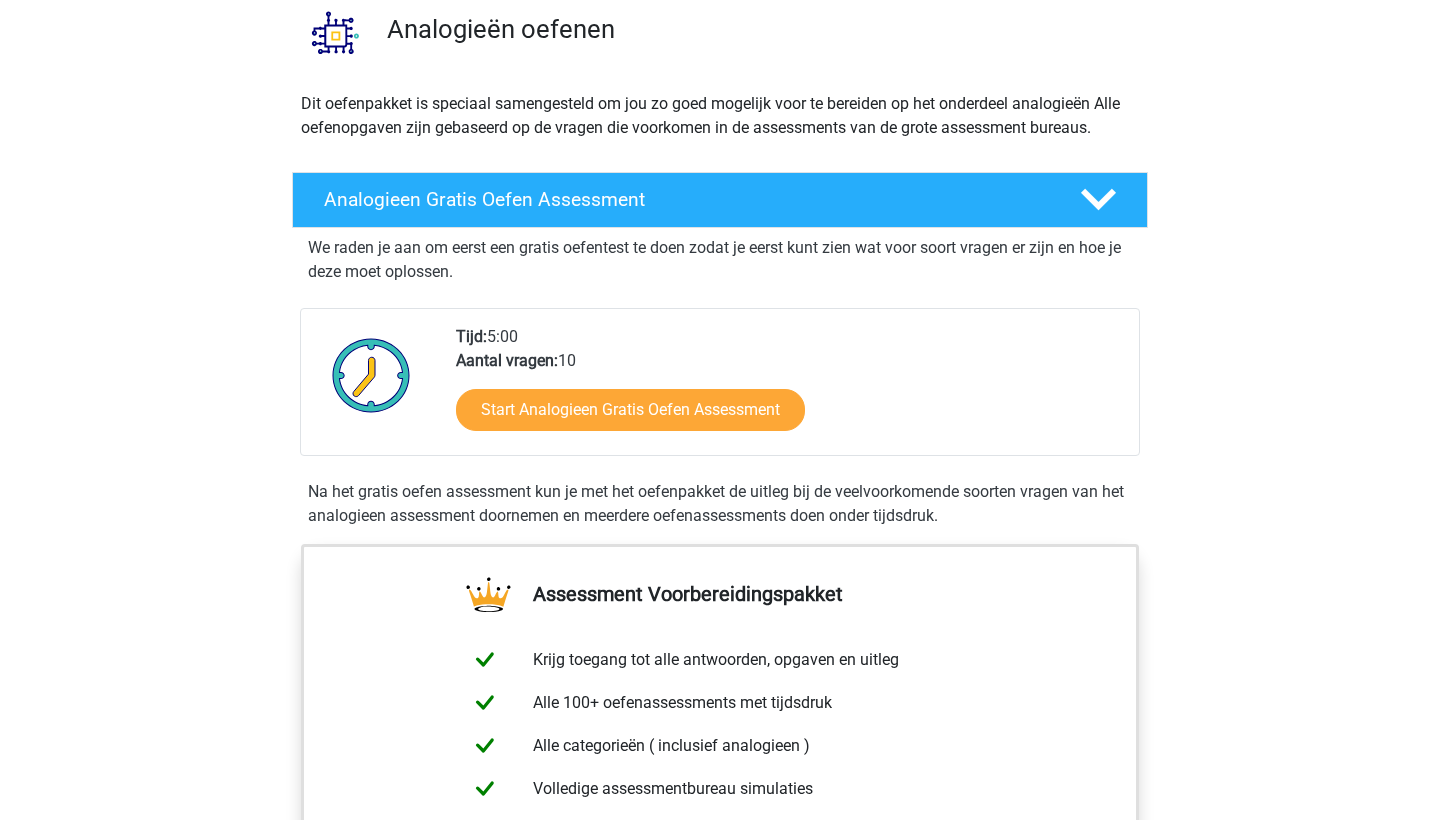 scroll, scrollTop: 182, scrollLeft: 0, axis: vertical 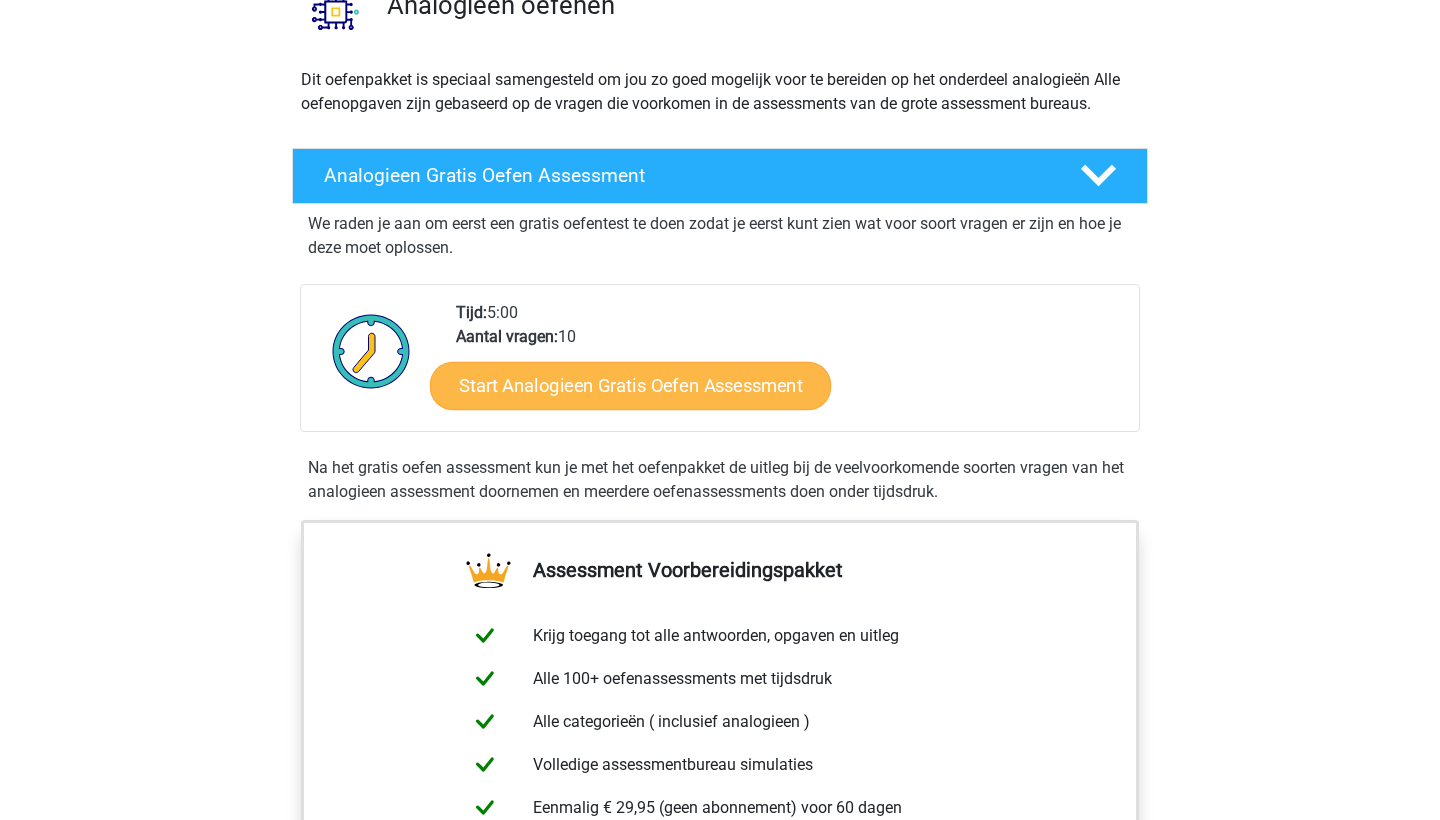 click on "Start Analogieen
Gratis Oefen Assessment" at bounding box center (630, 385) 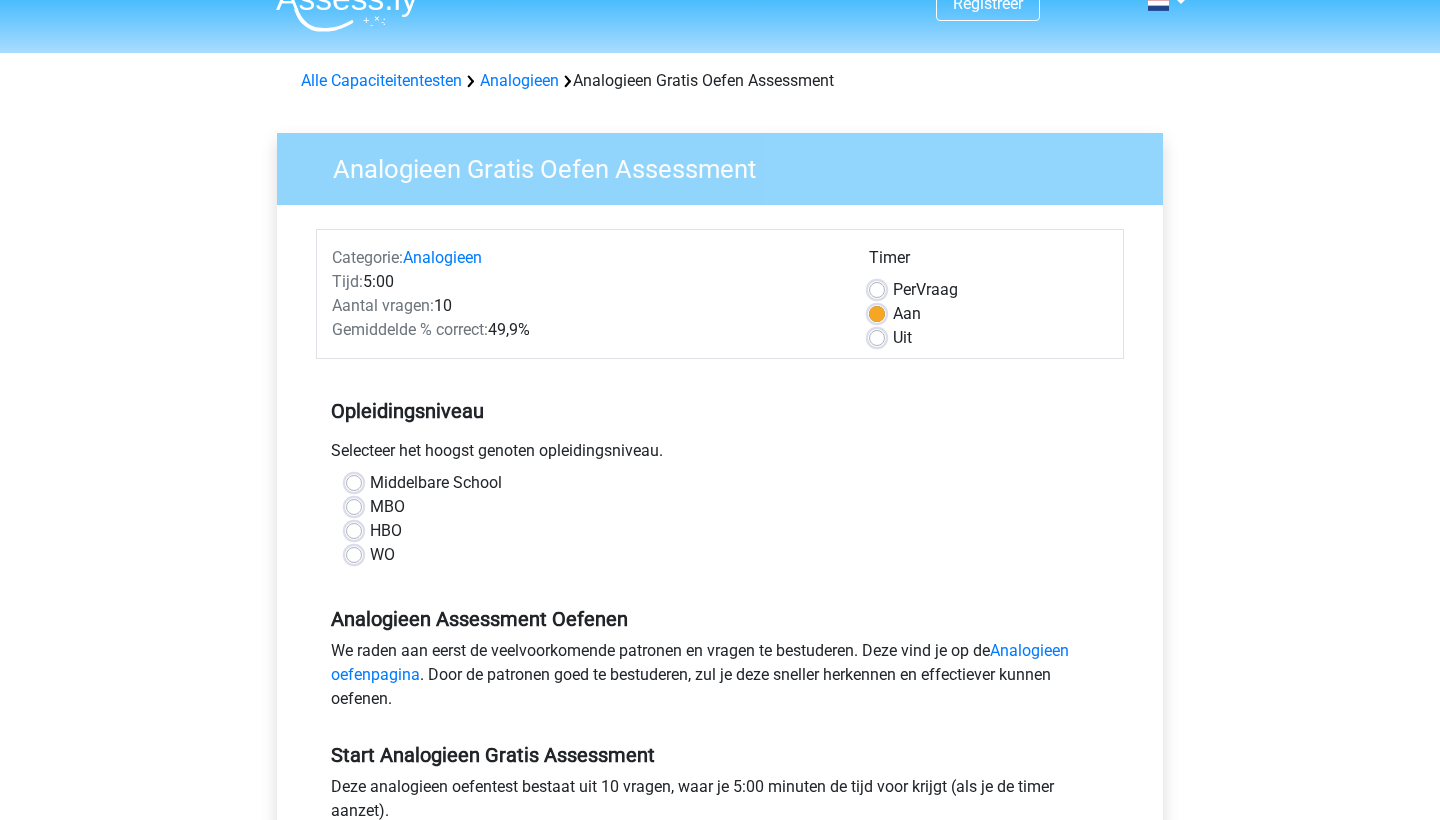 scroll, scrollTop: 47, scrollLeft: 0, axis: vertical 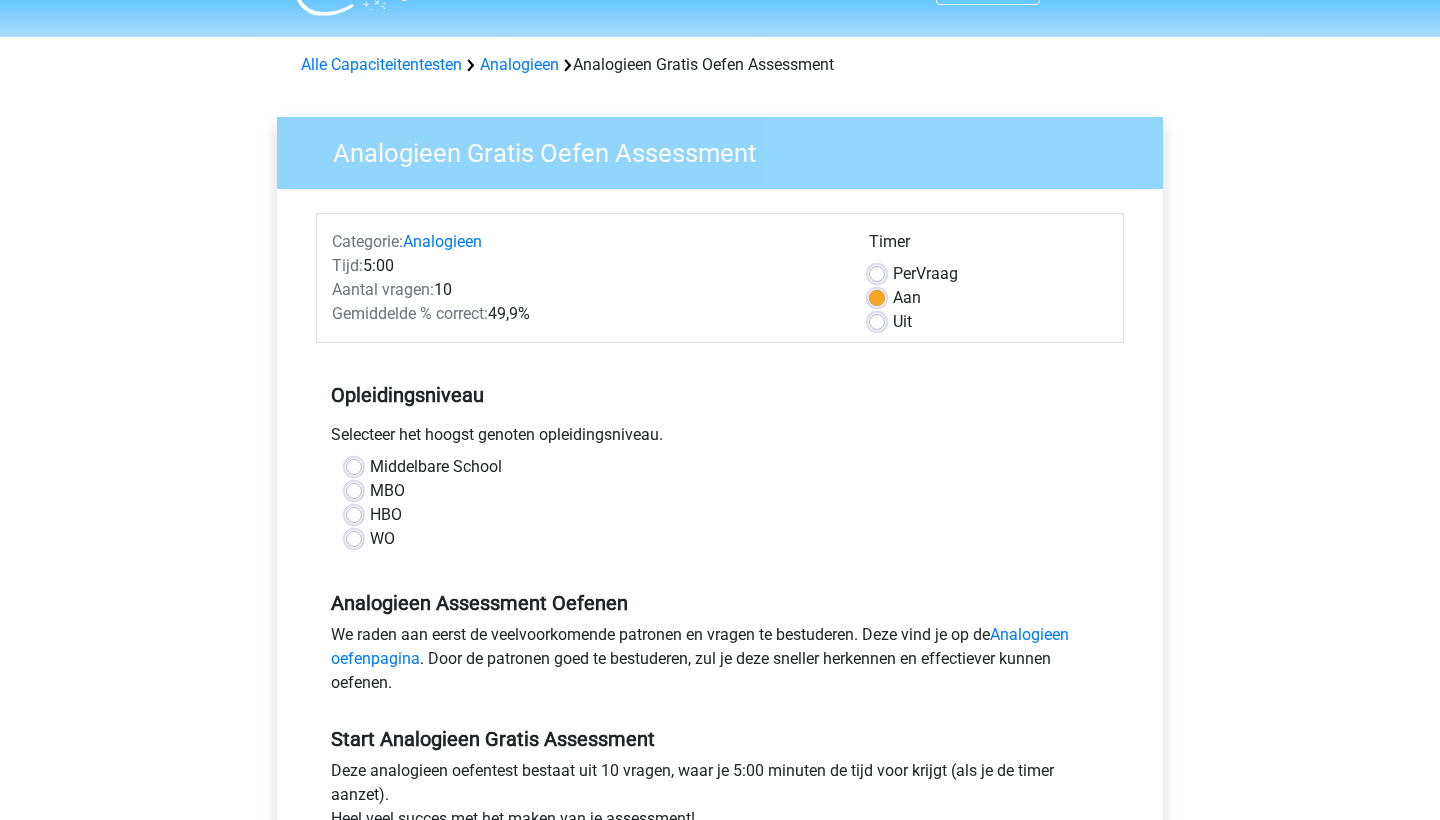 click on "WO" at bounding box center (382, 539) 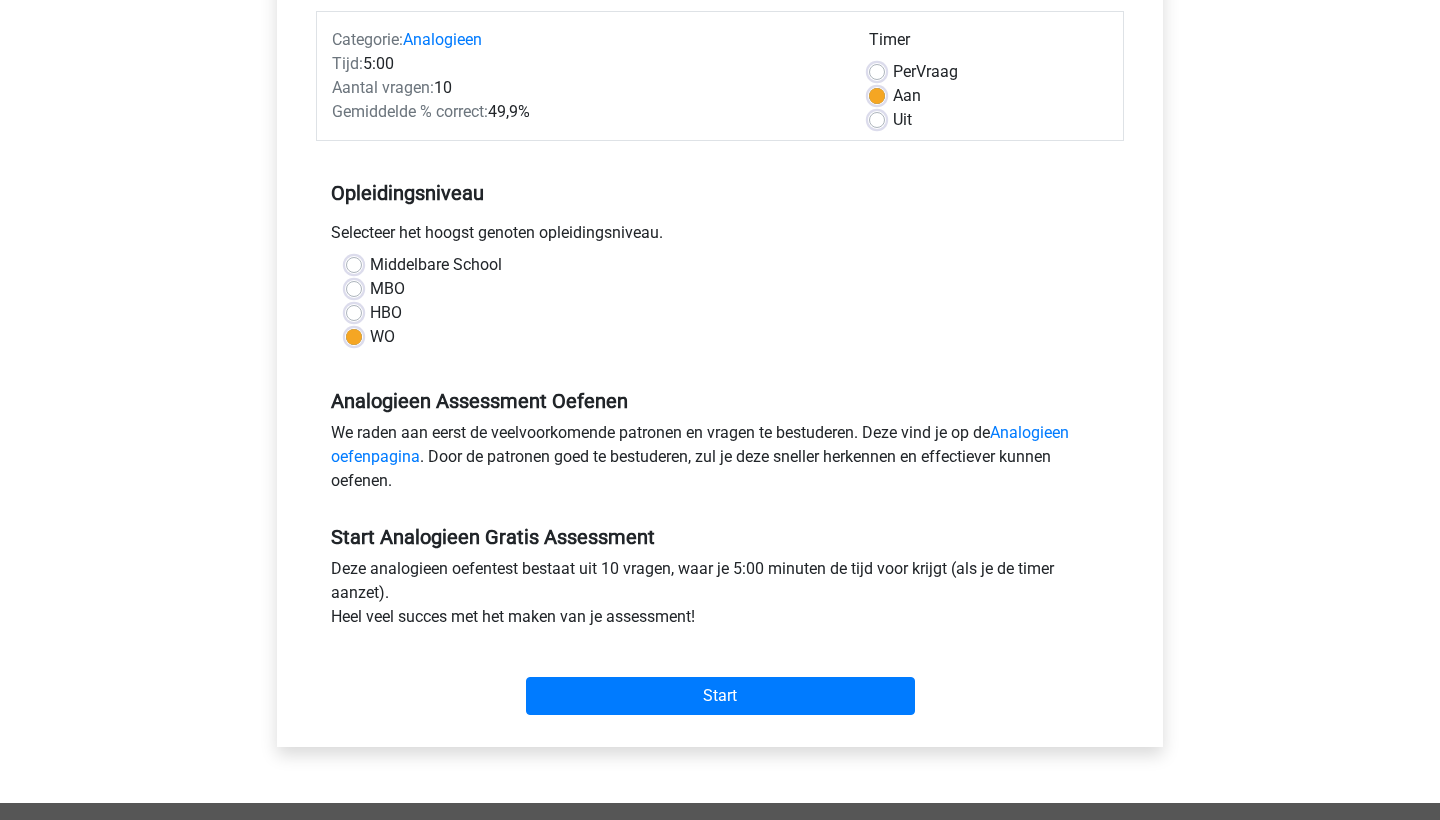 scroll, scrollTop: 247, scrollLeft: 0, axis: vertical 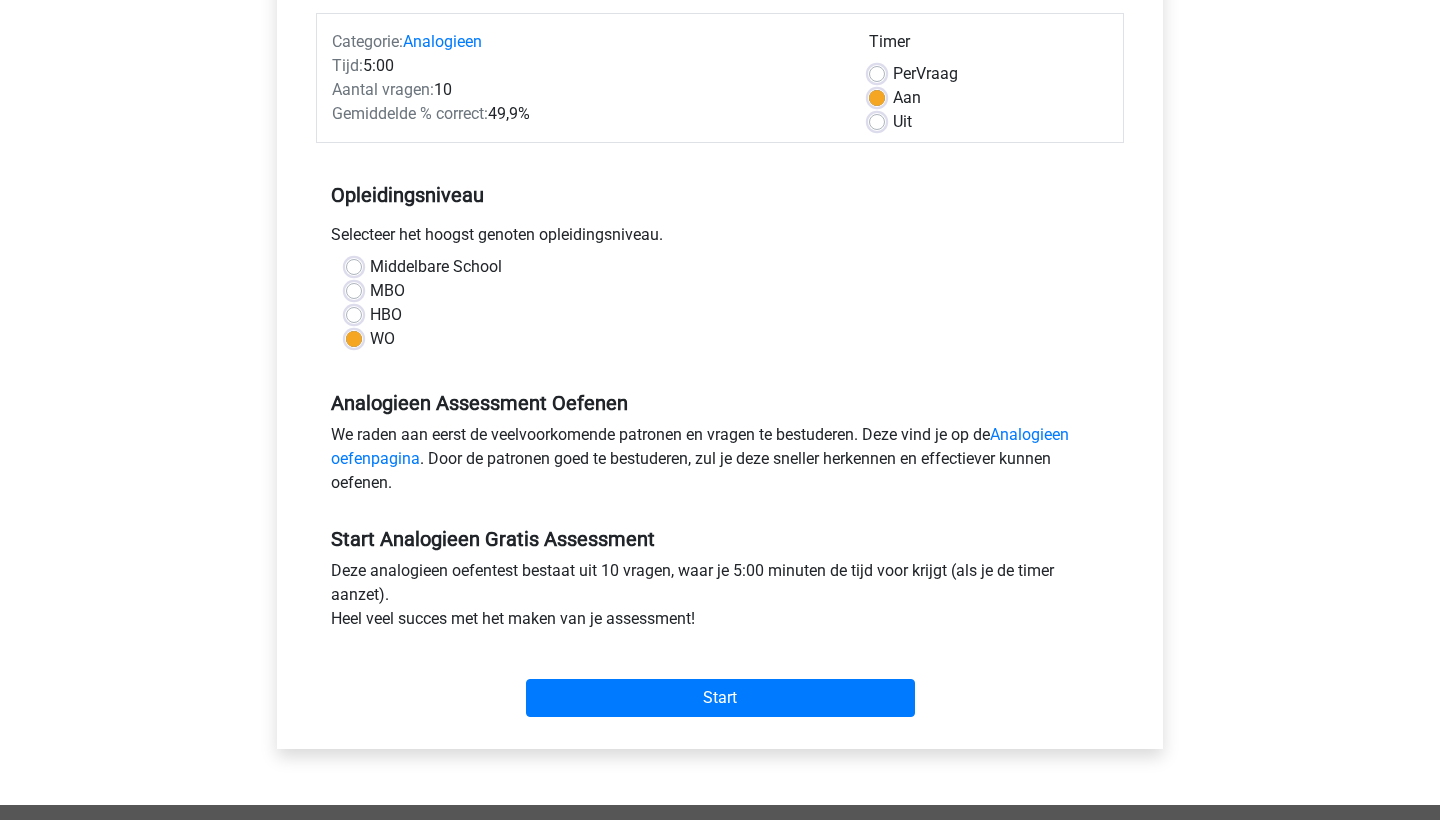 click on "Per  Vraag" at bounding box center (925, 74) 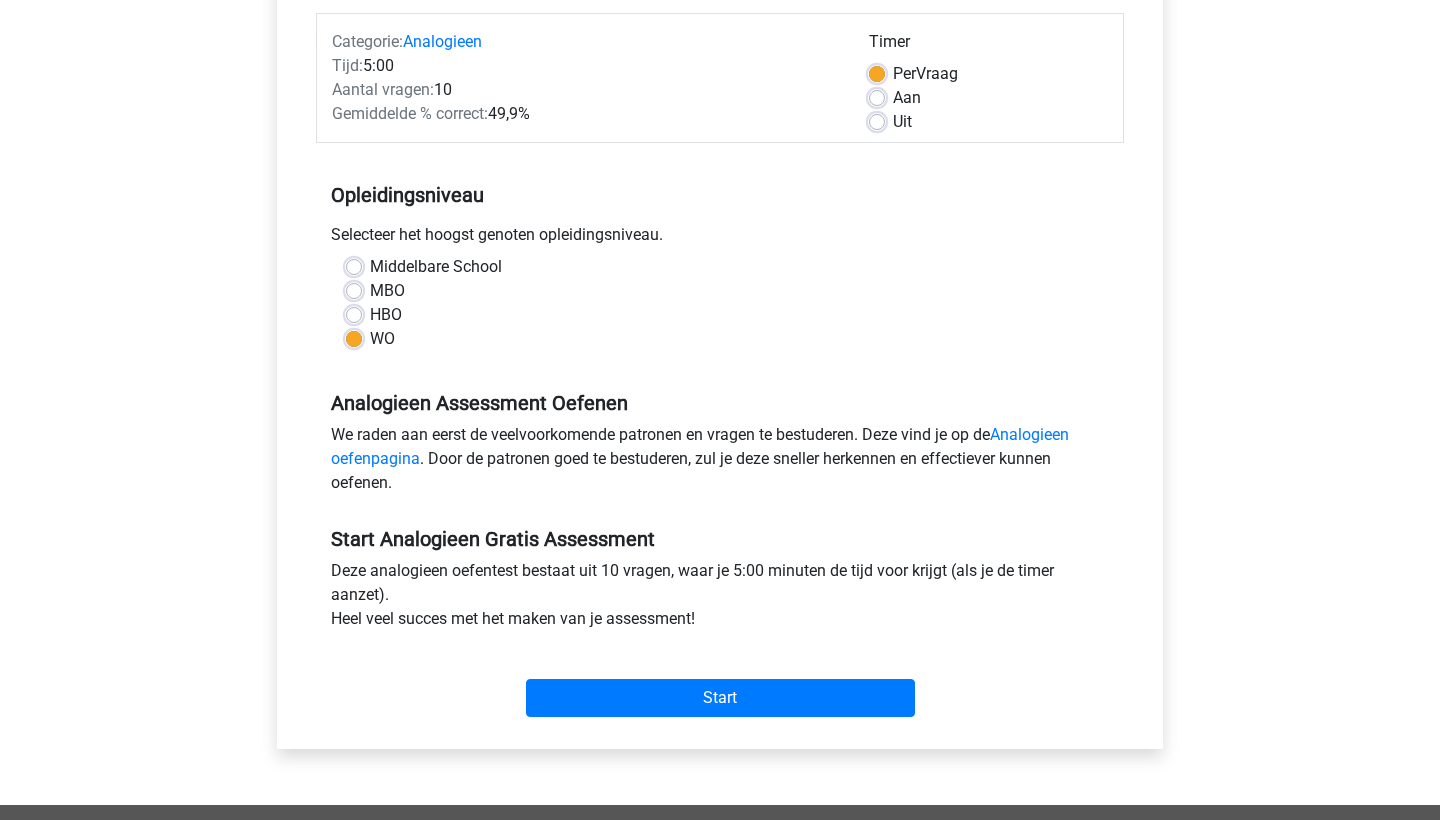 click on "Aan" at bounding box center [907, 98] 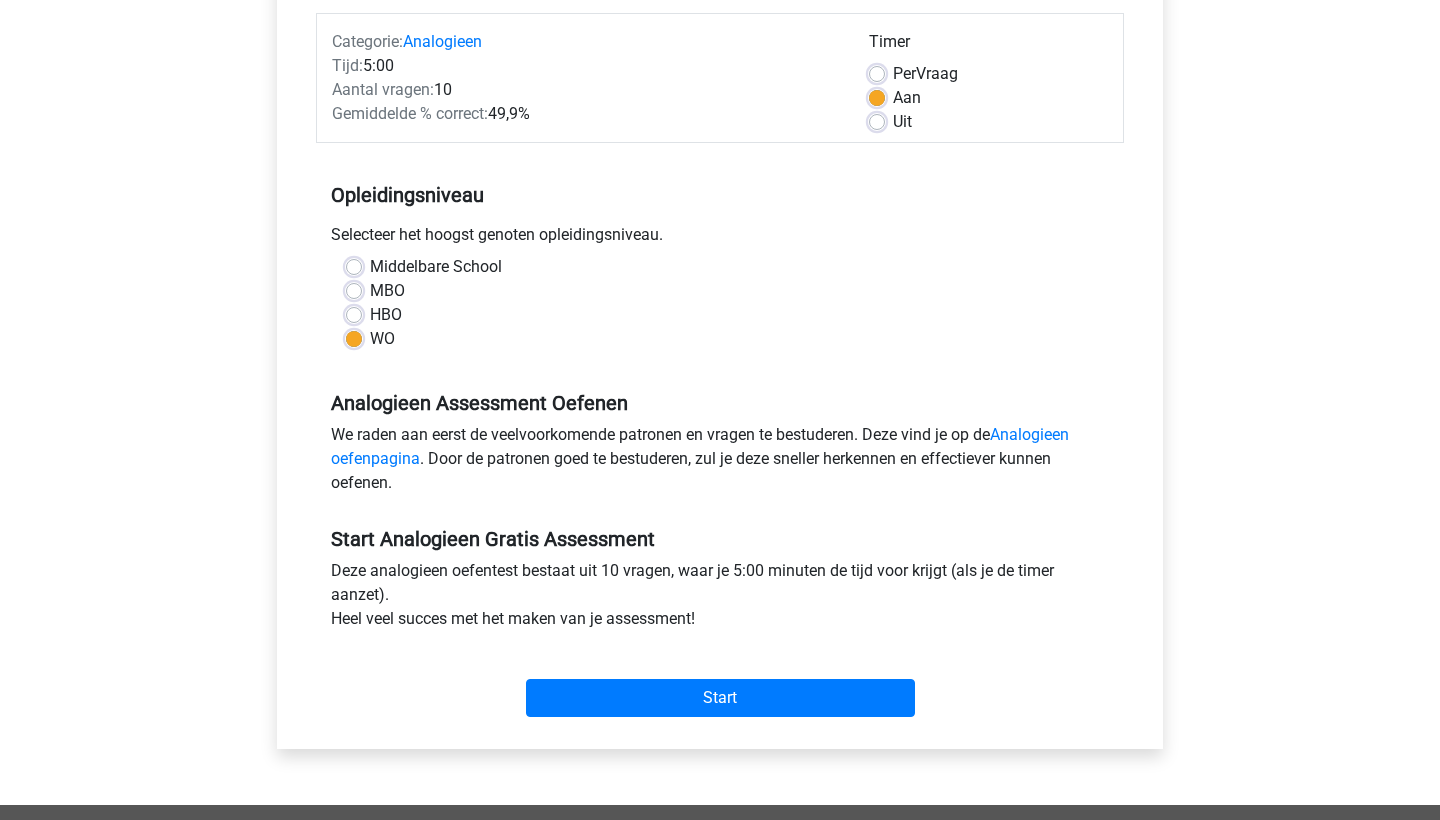 click on "Per  Vraag" at bounding box center (925, 74) 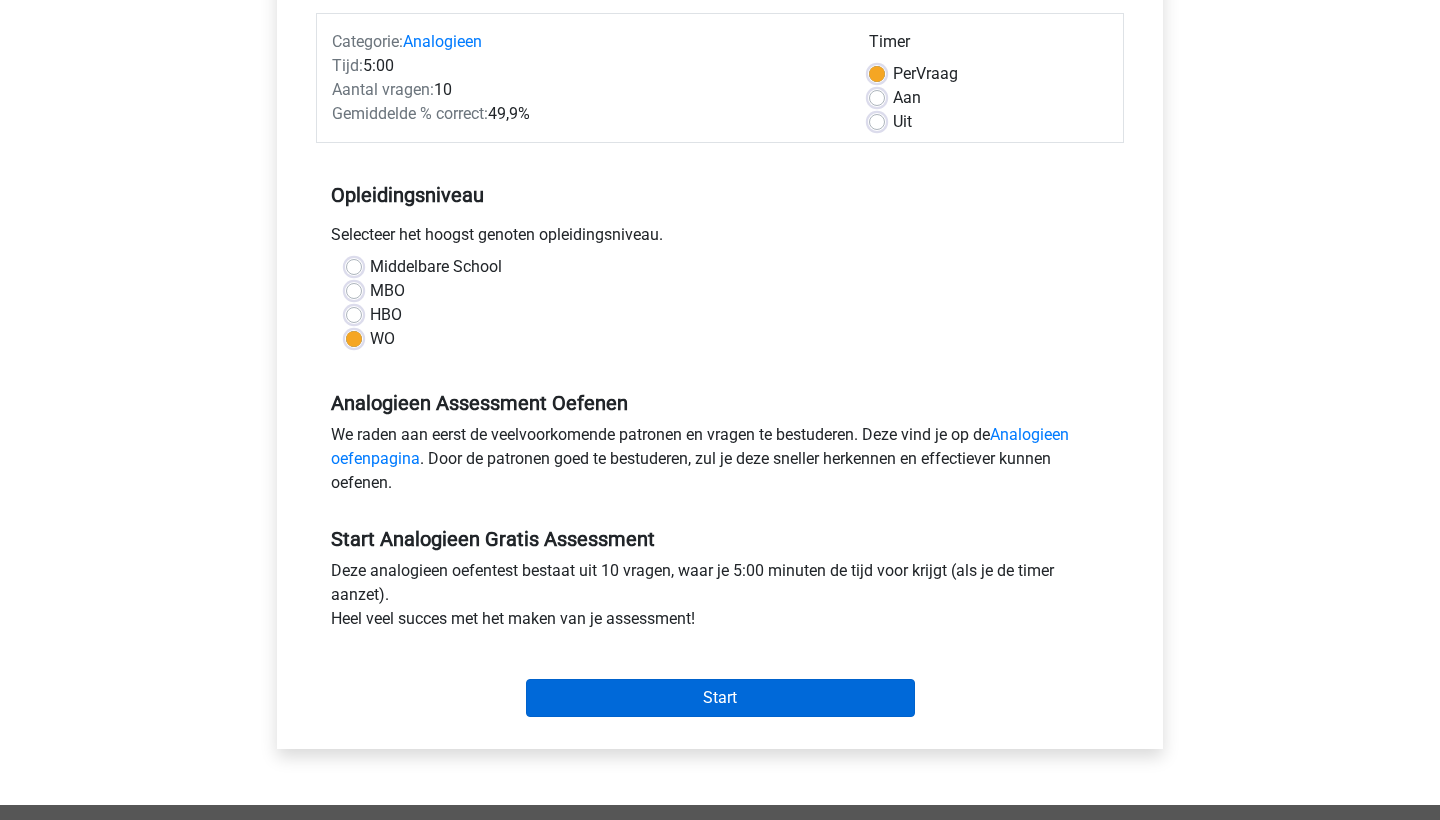 click on "Start" at bounding box center [720, 698] 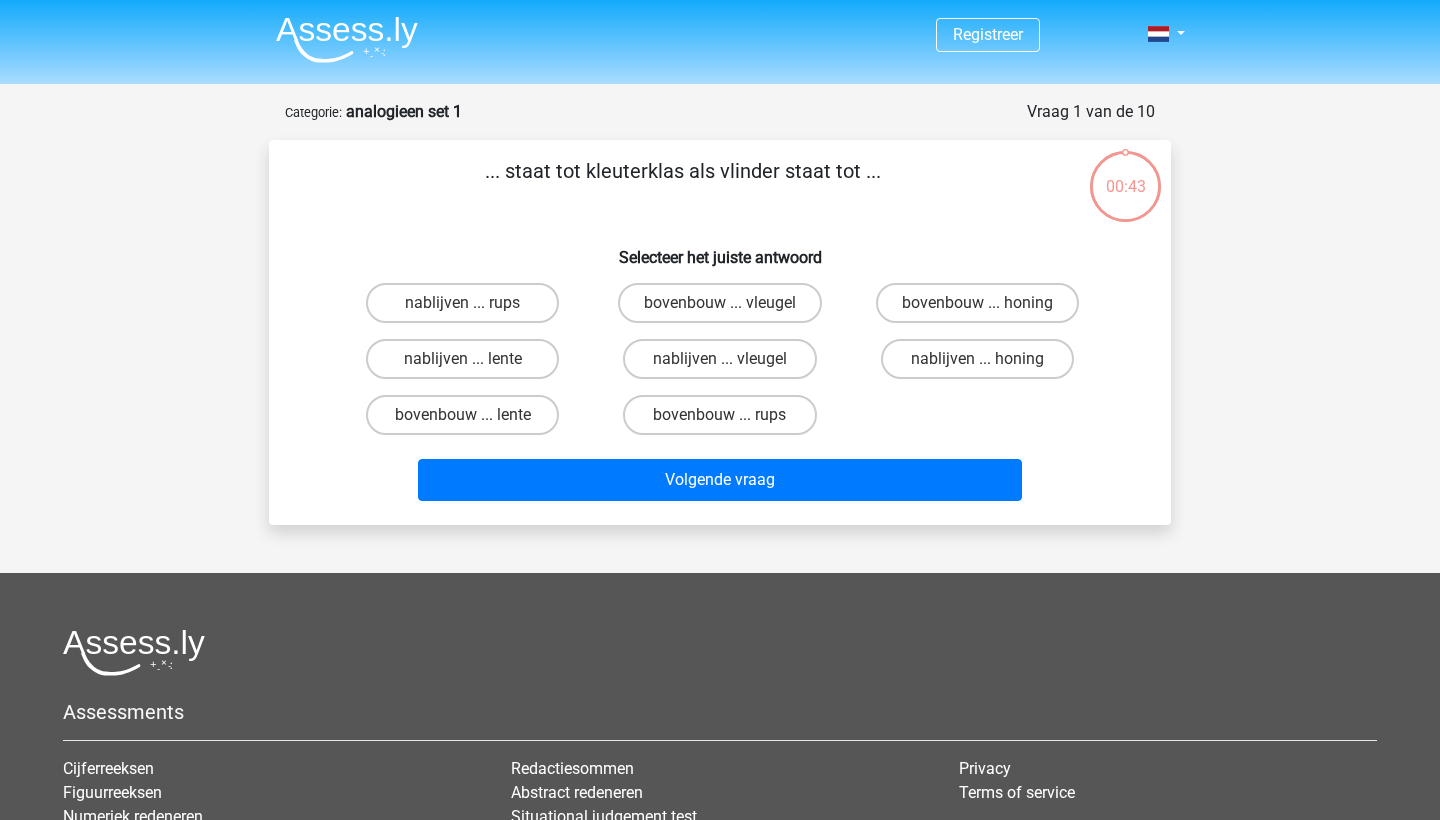 scroll, scrollTop: 0, scrollLeft: 0, axis: both 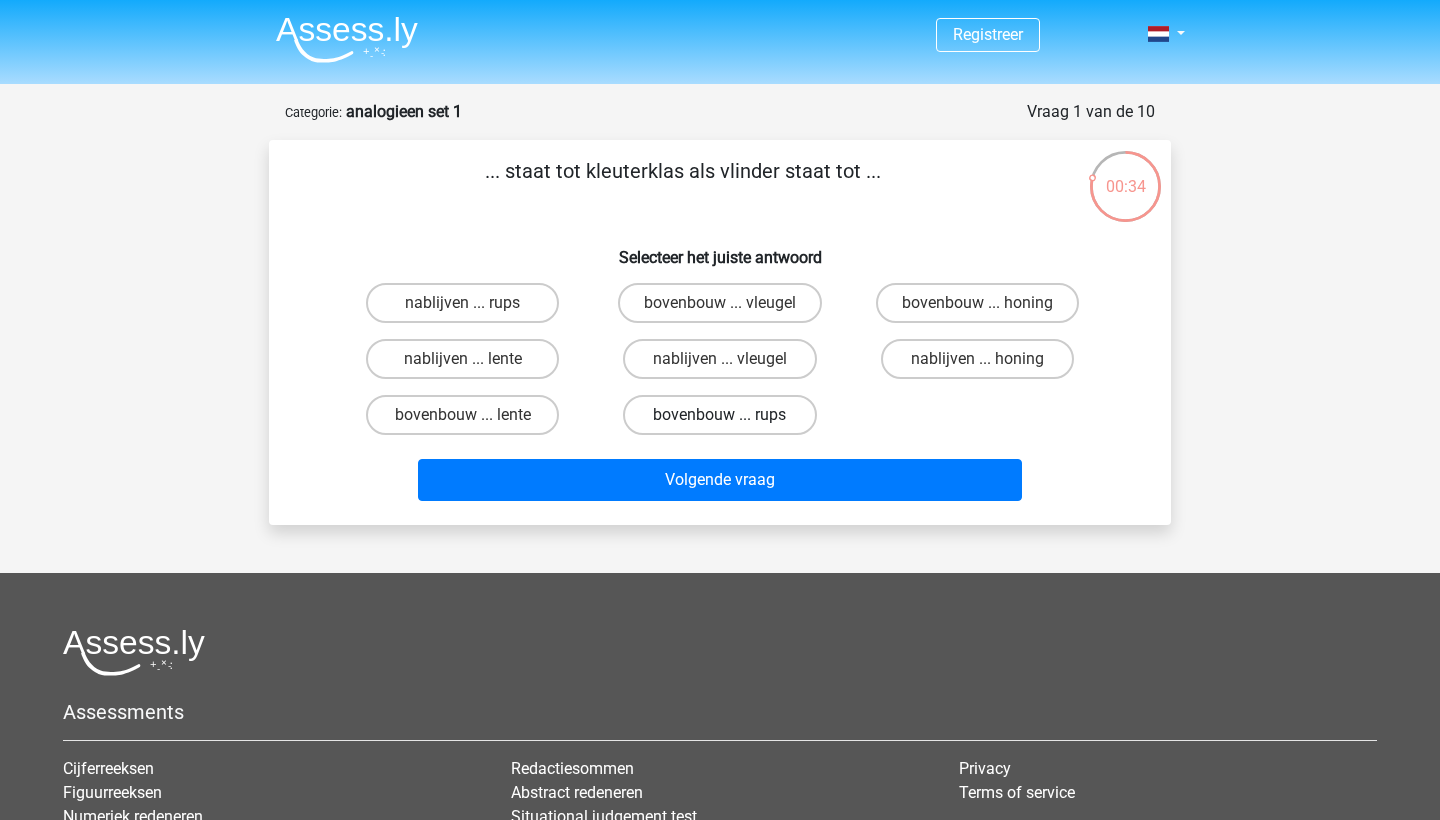 click on "bovenbouw ... rups" at bounding box center [719, 415] 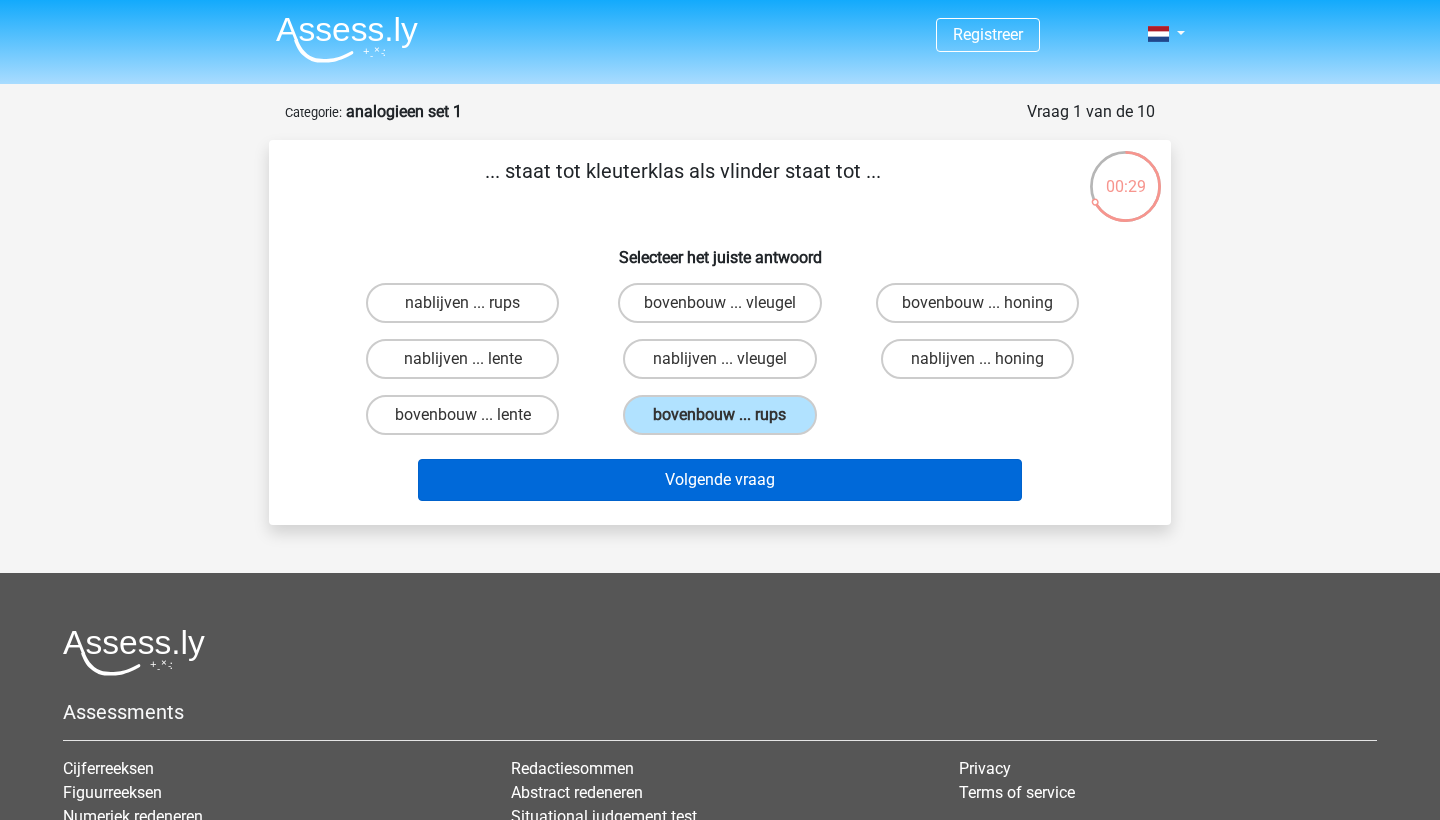 click on "Volgende vraag" at bounding box center (720, 480) 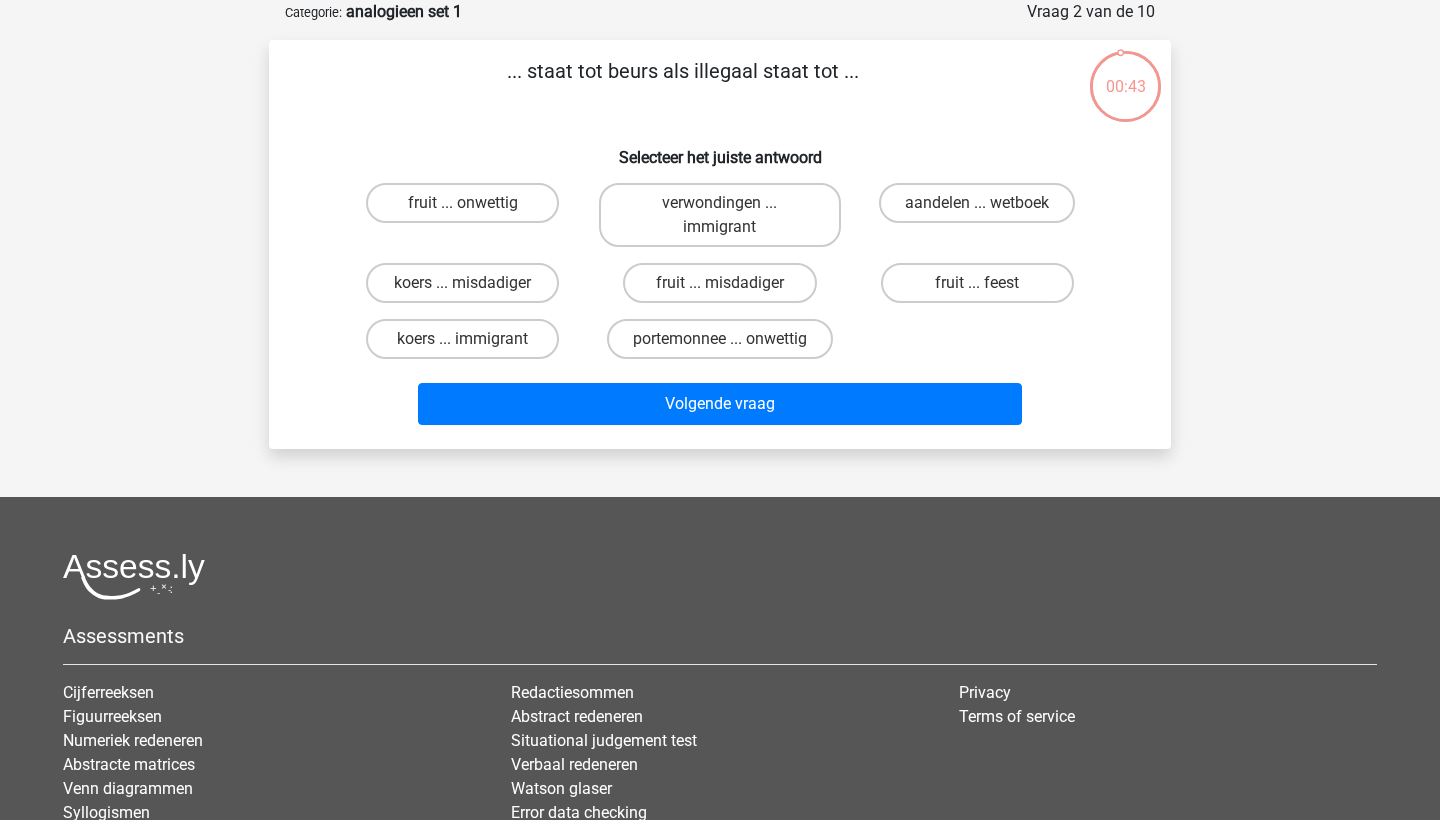 scroll, scrollTop: 74, scrollLeft: 0, axis: vertical 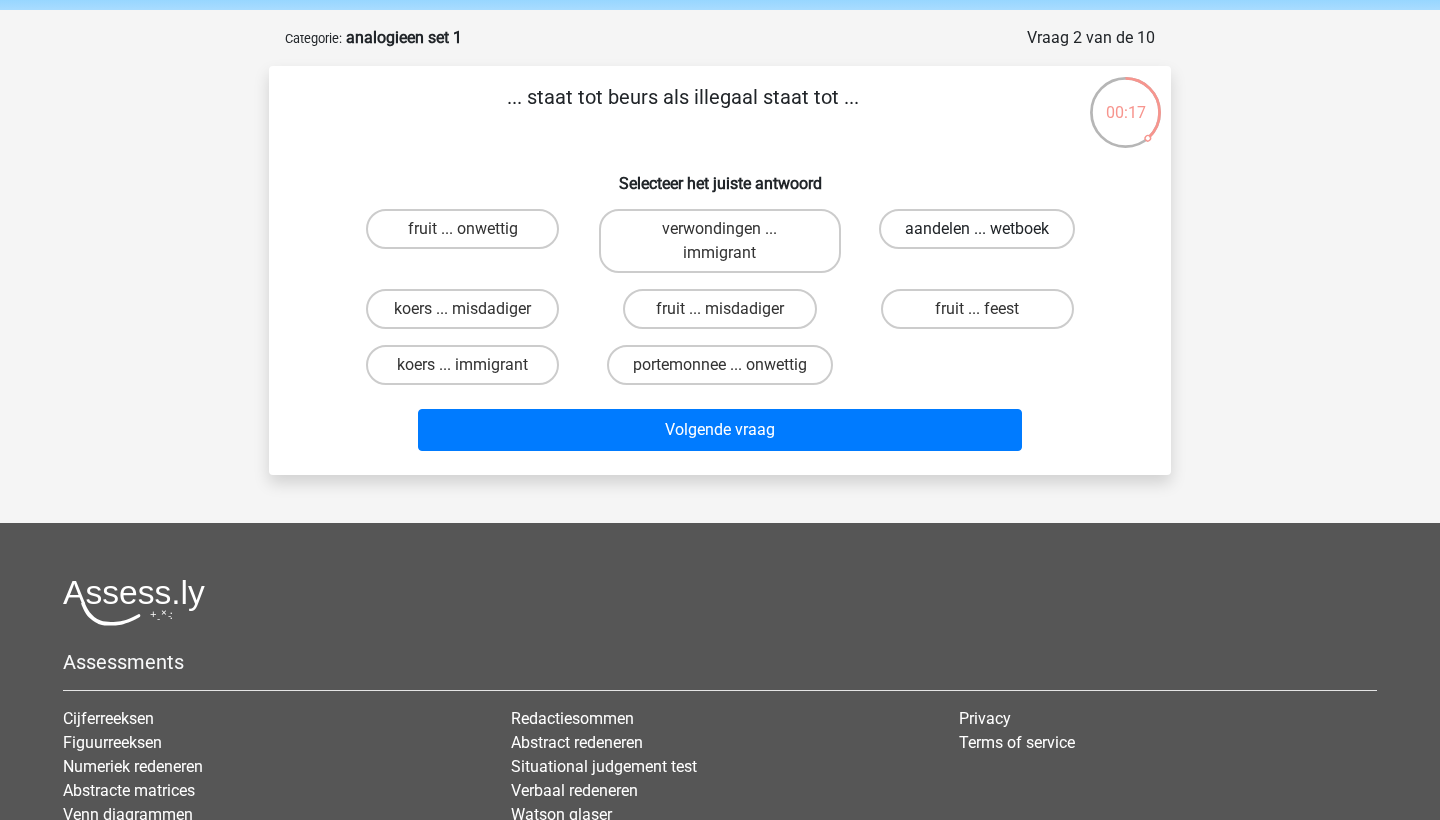 click on "aandelen ... wetboek" at bounding box center (977, 229) 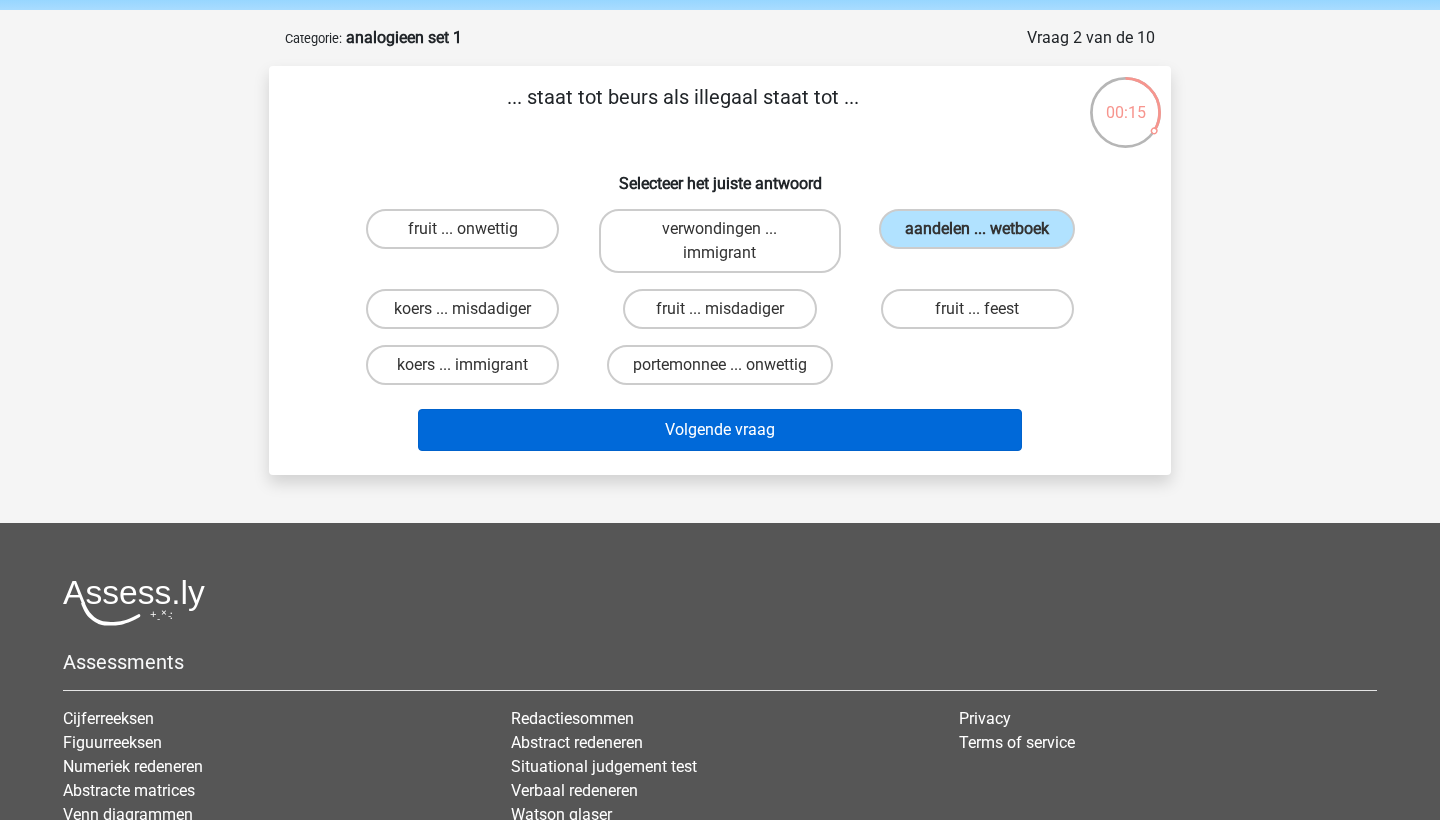 click on "Volgende vraag" at bounding box center (720, 430) 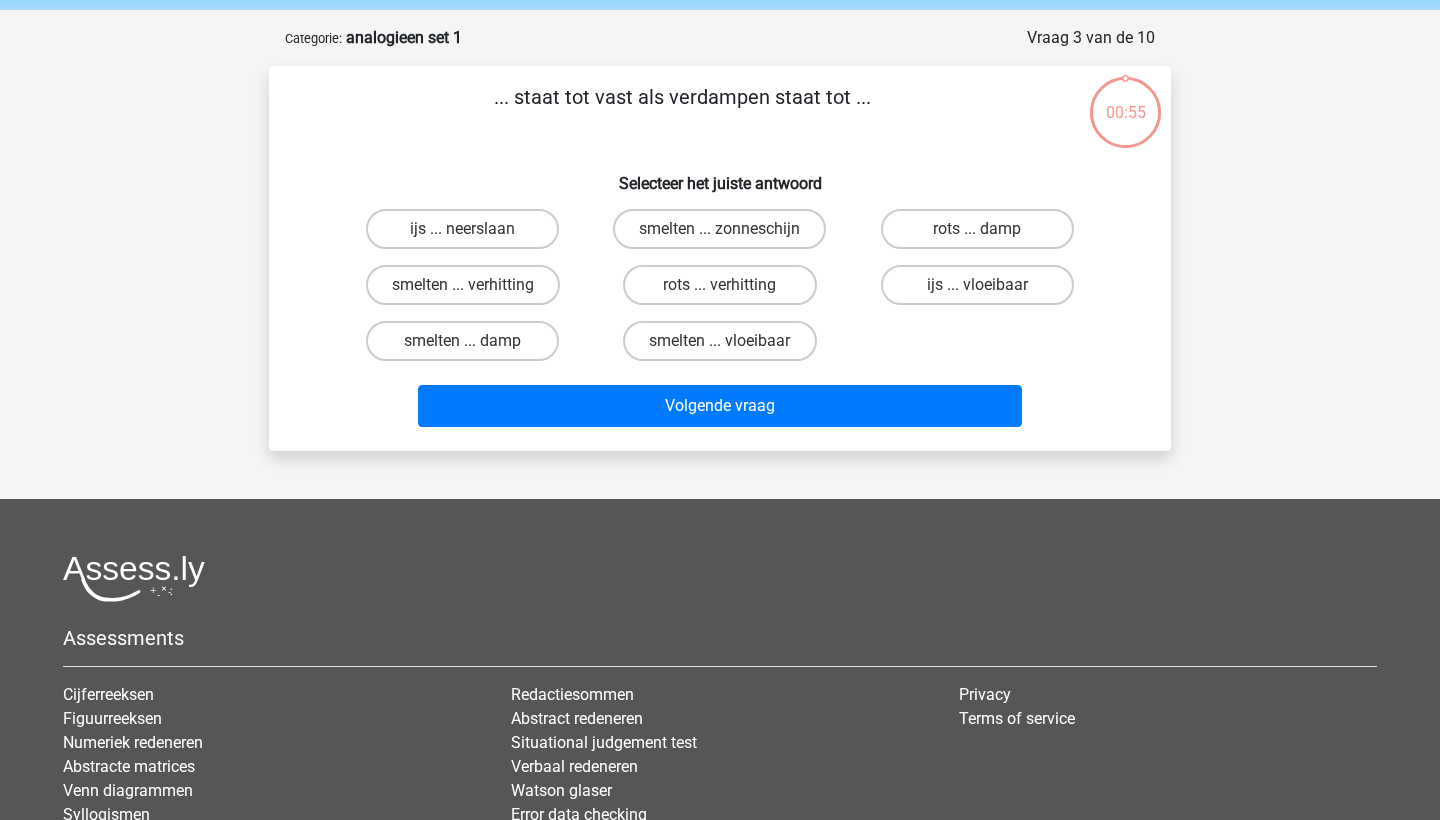 scroll, scrollTop: 100, scrollLeft: 0, axis: vertical 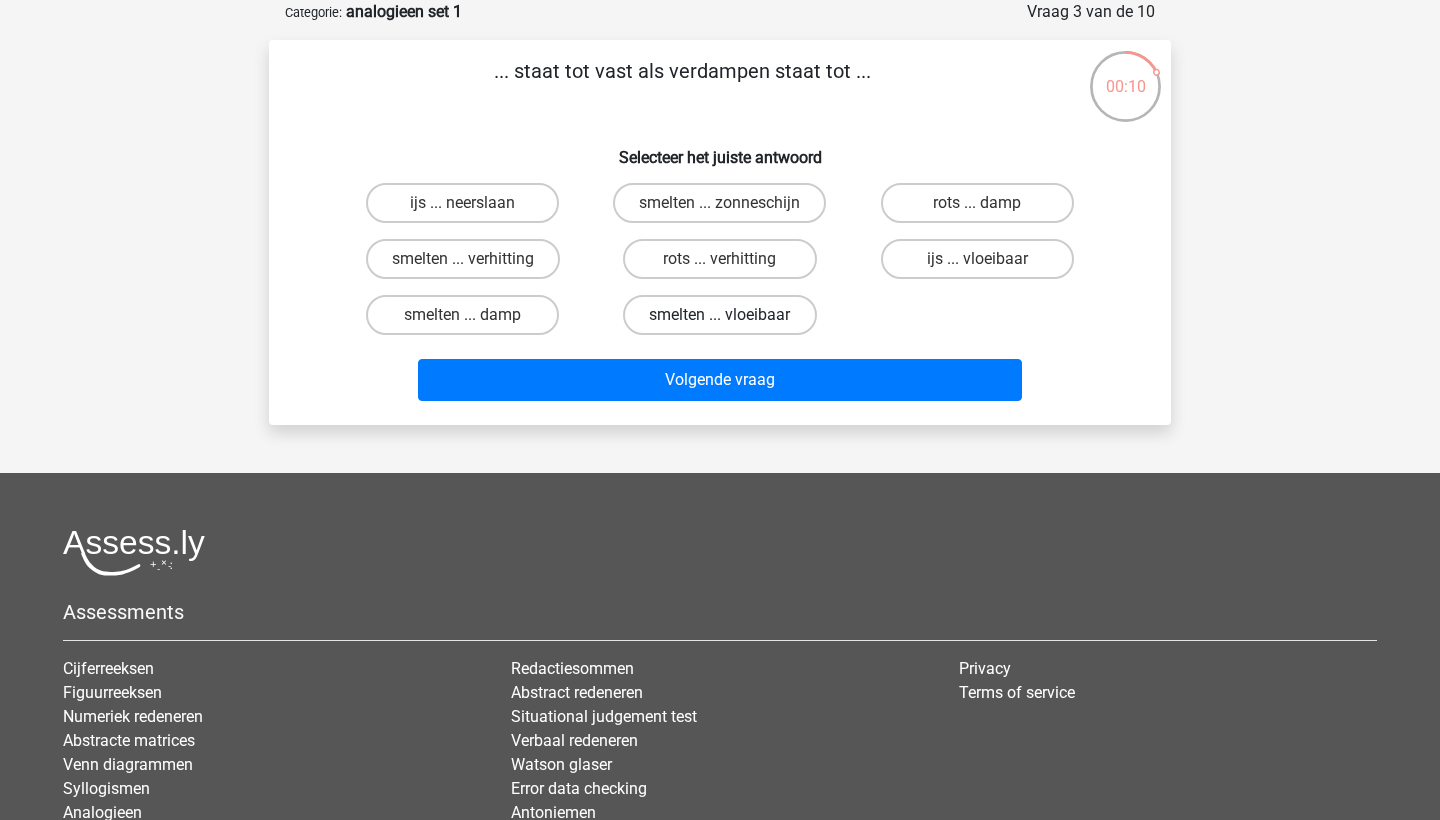 click on "smelten ... vloeibaar" at bounding box center (719, 315) 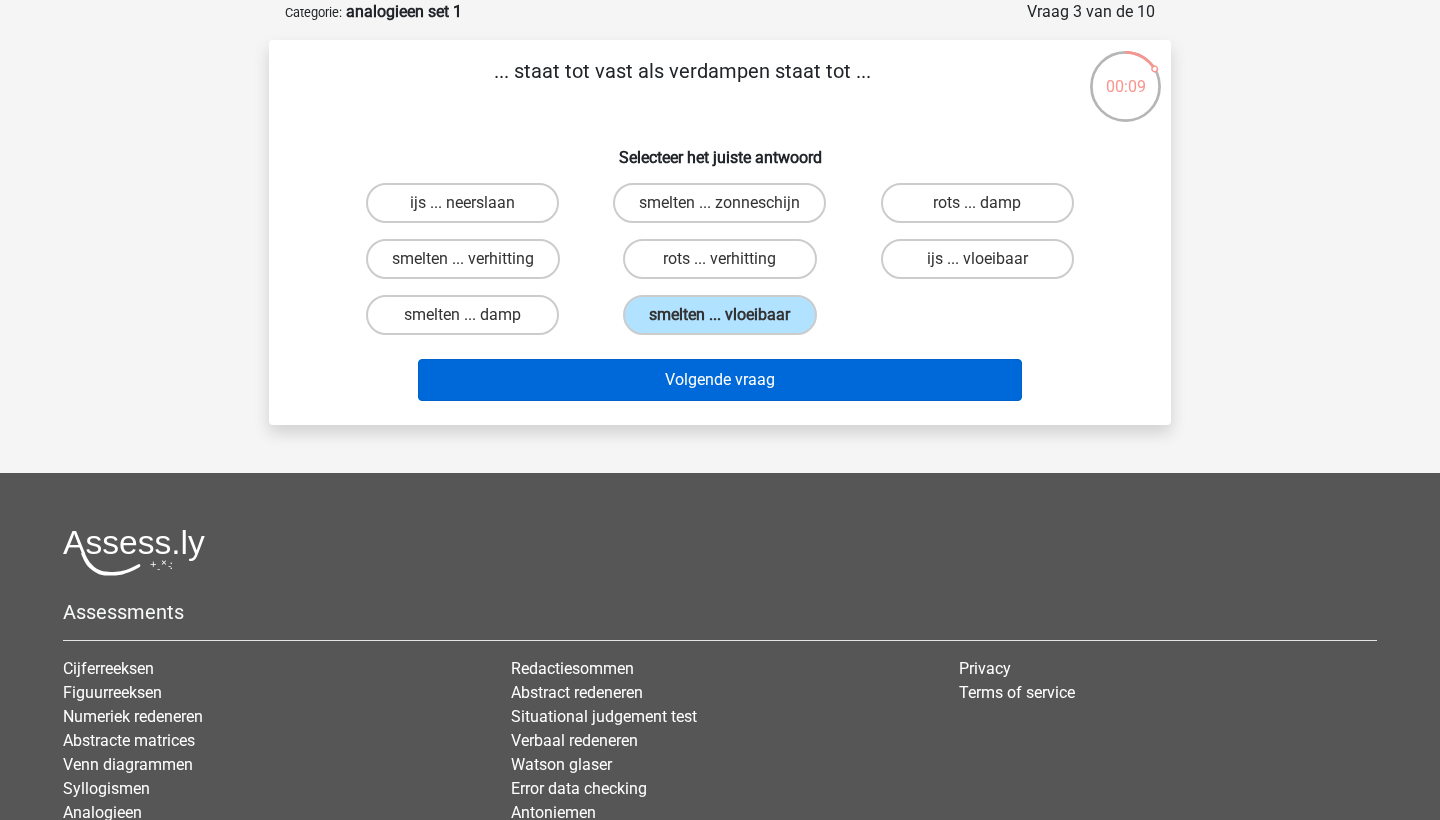 click on "Volgende vraag" at bounding box center (720, 380) 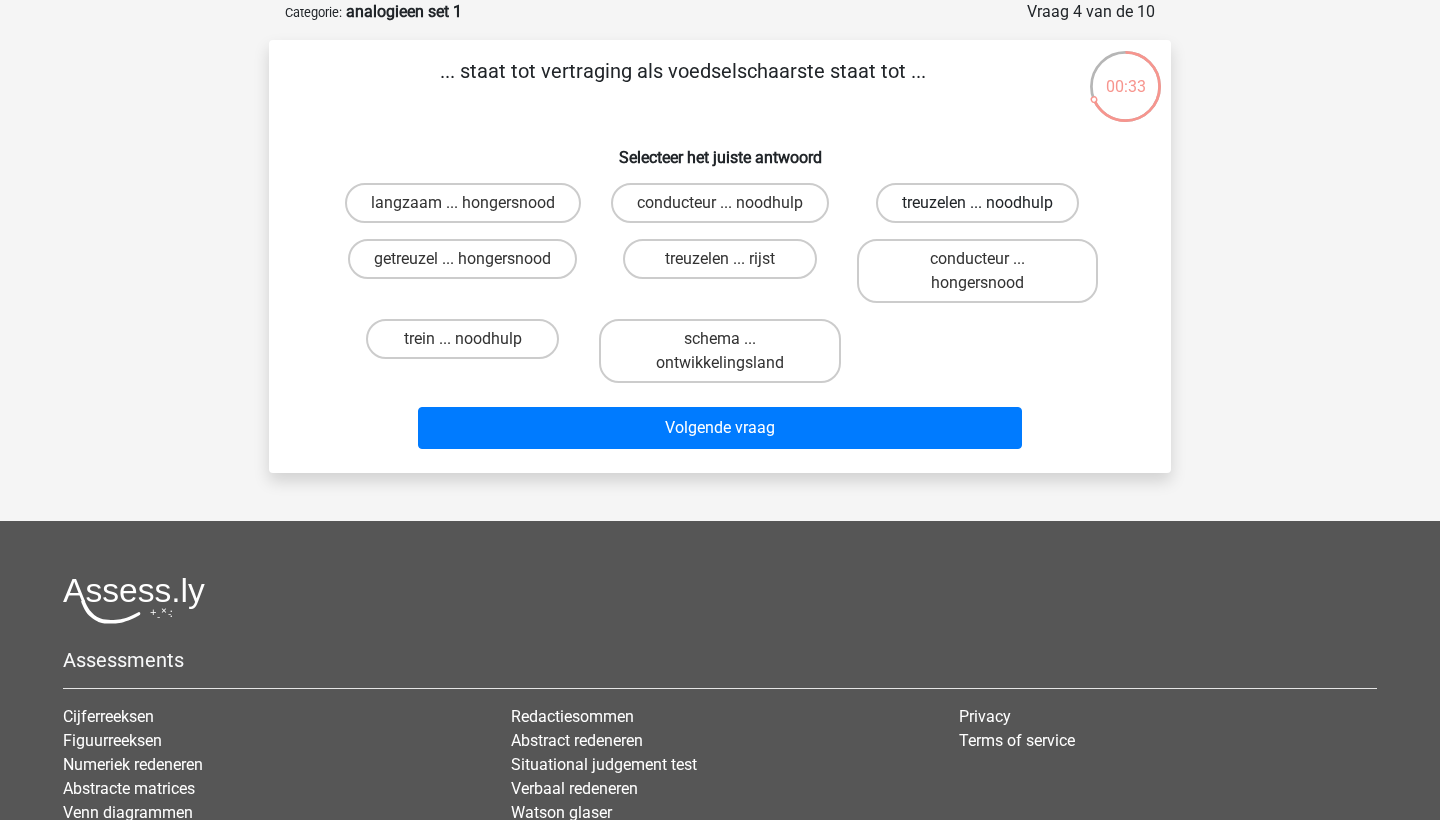 click on "treuzelen ... noodhulp" at bounding box center [977, 203] 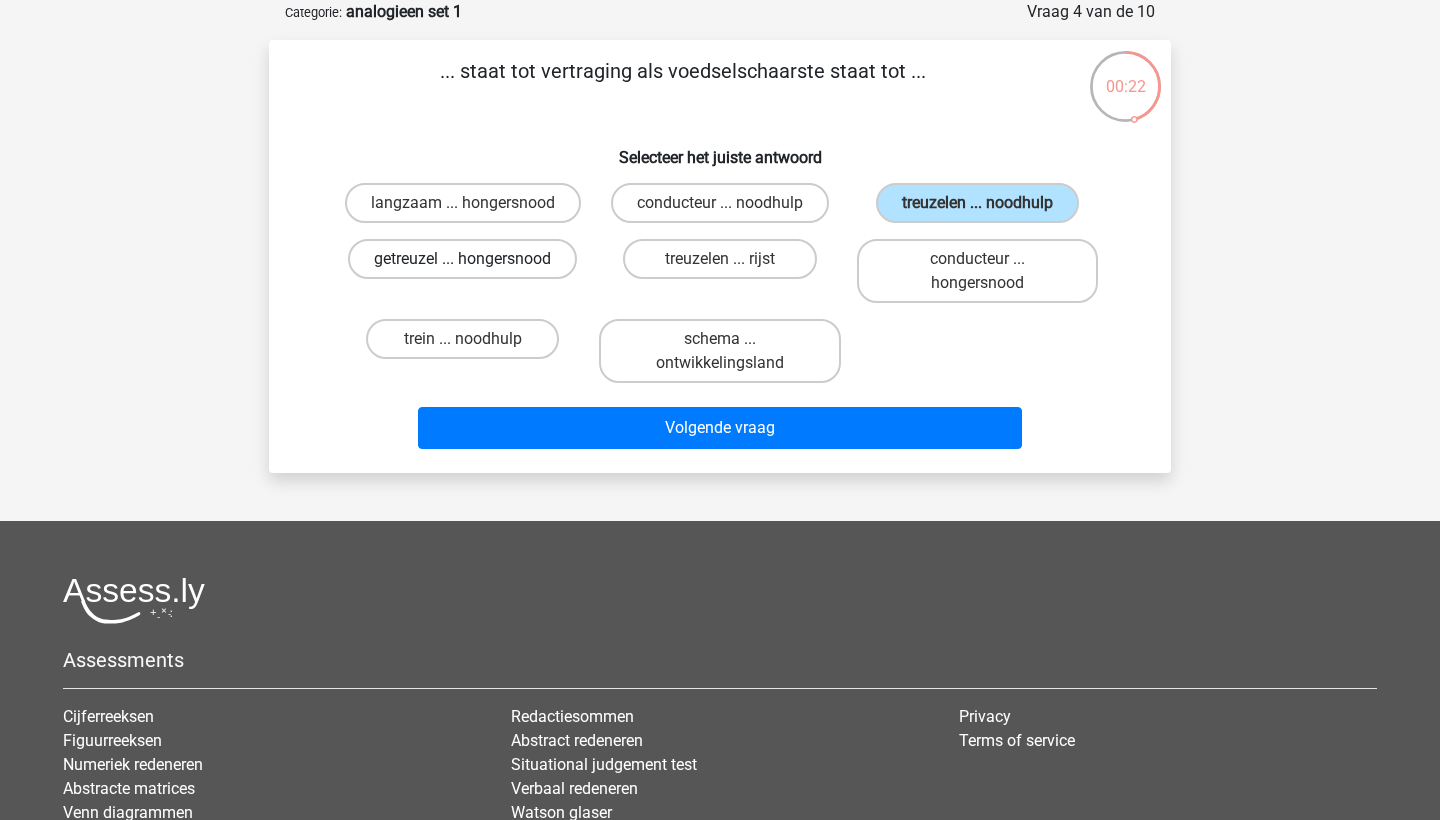 click on "getreuzel ... hongersnood" at bounding box center (462, 259) 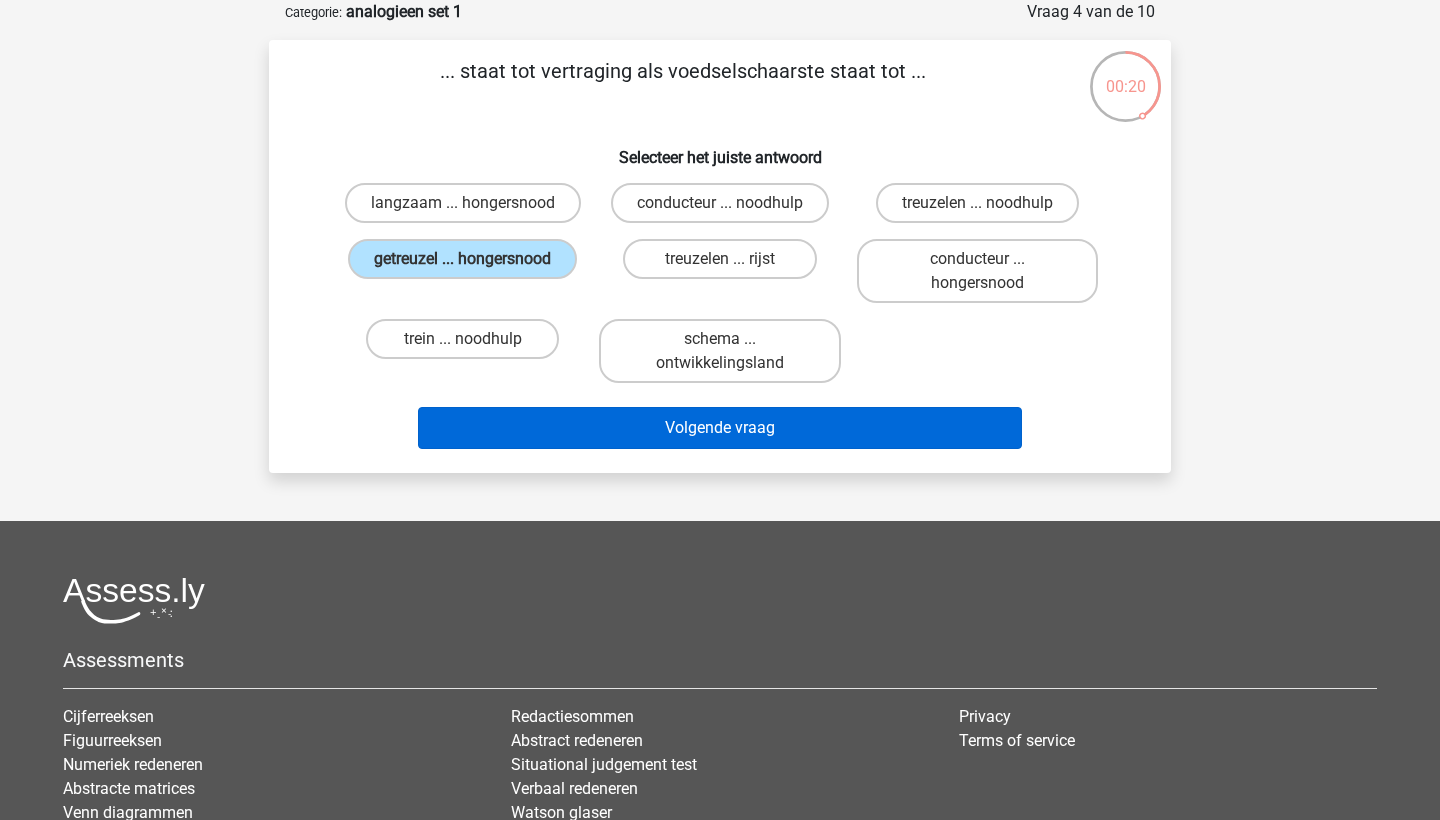 click on "Volgende vraag" at bounding box center (720, 428) 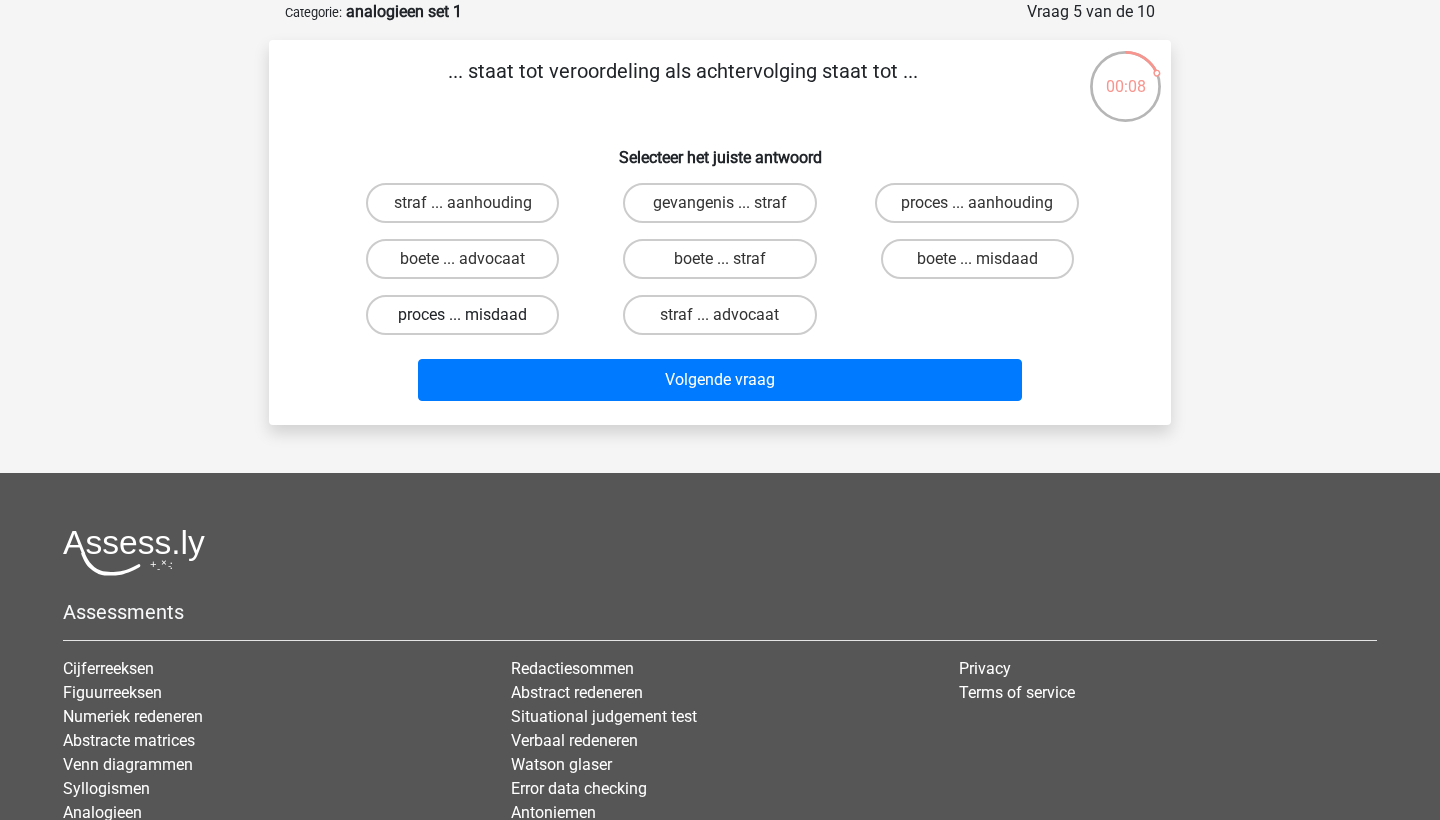 click on "proces ... misdaad" at bounding box center [462, 315] 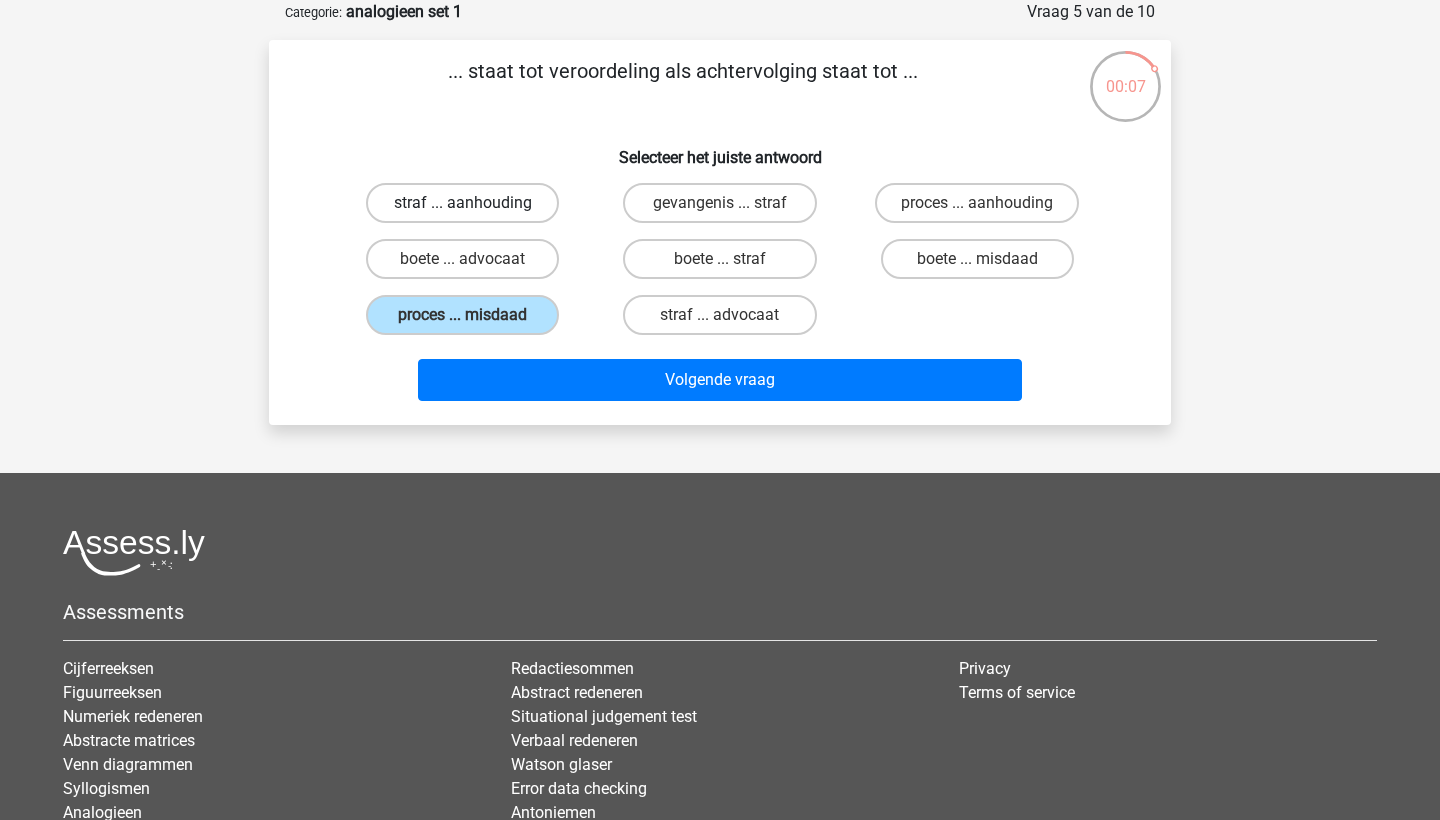 click on "straf ... aanhouding" at bounding box center (462, 203) 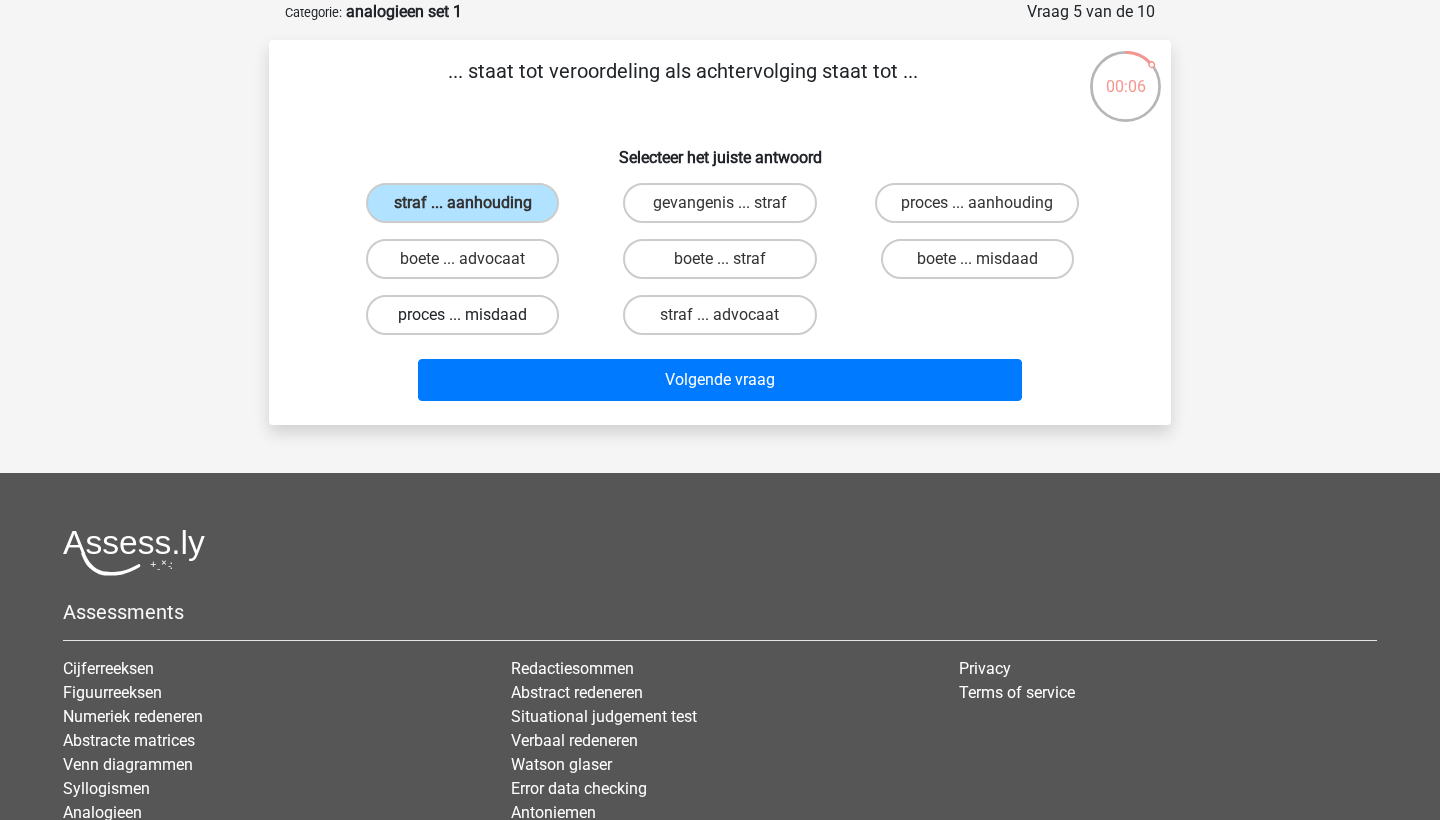 click on "proces ... misdaad" at bounding box center (462, 315) 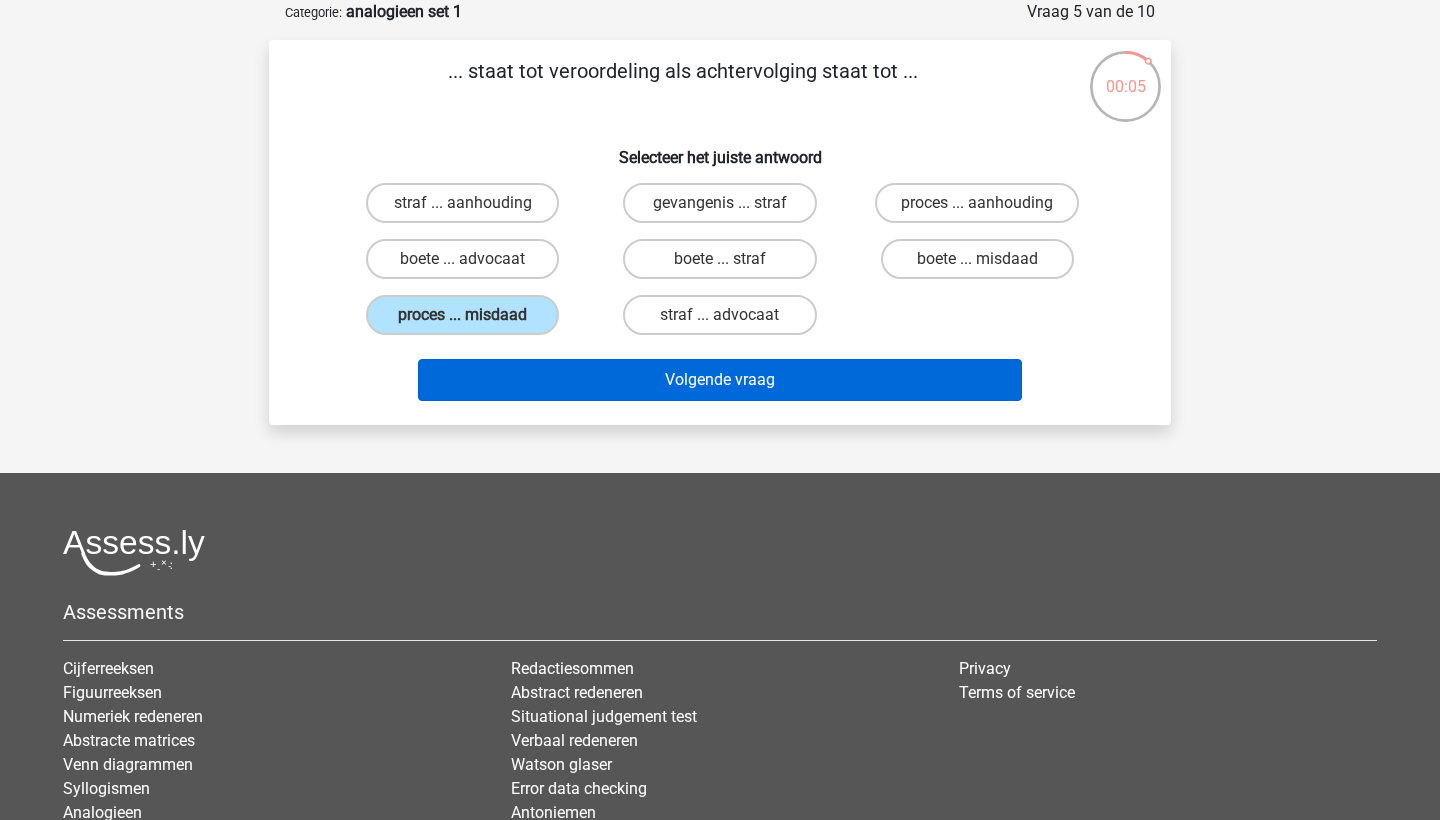click on "Volgende vraag" at bounding box center [720, 380] 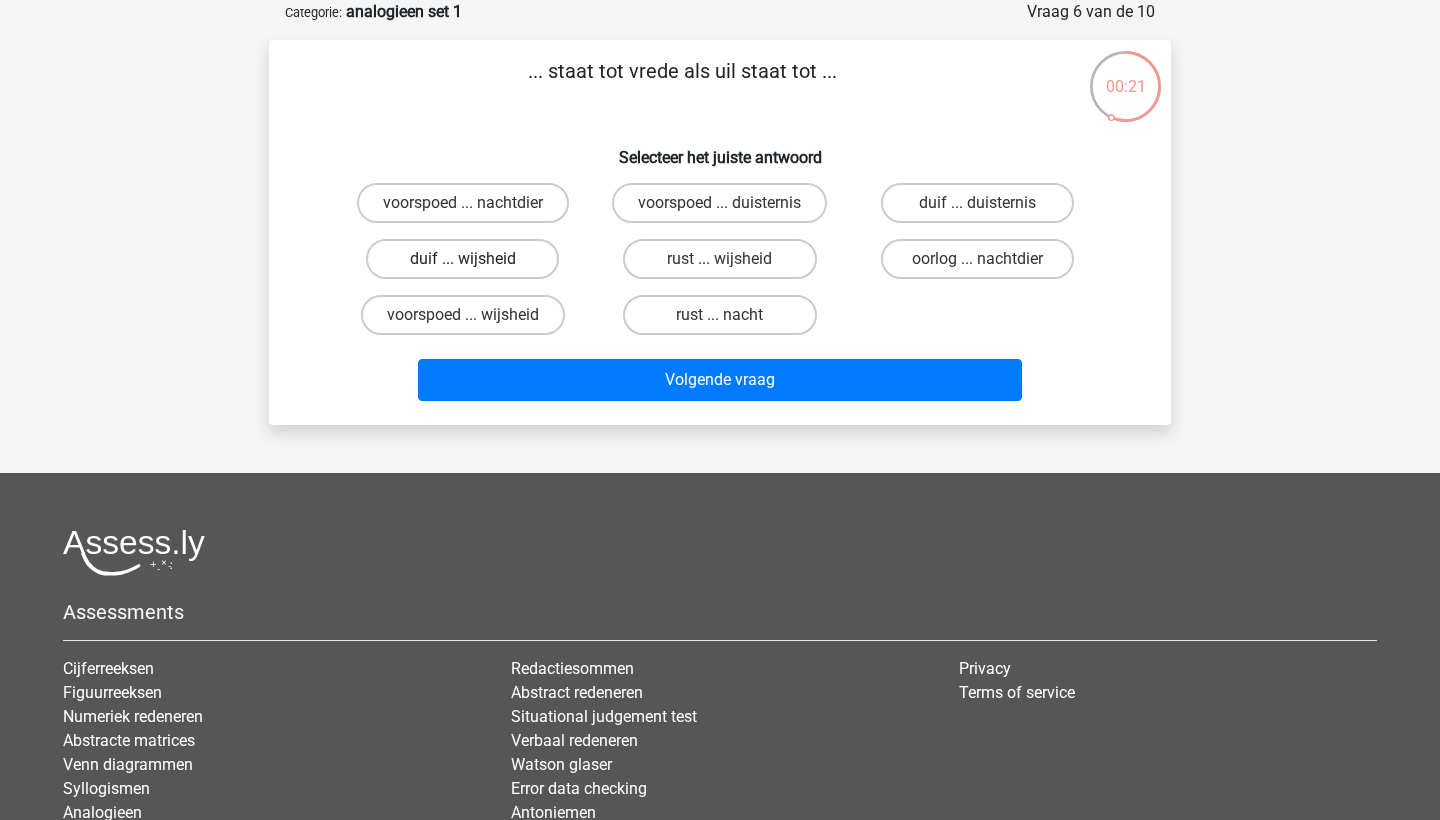 click on "duif ... wijsheid" at bounding box center [462, 259] 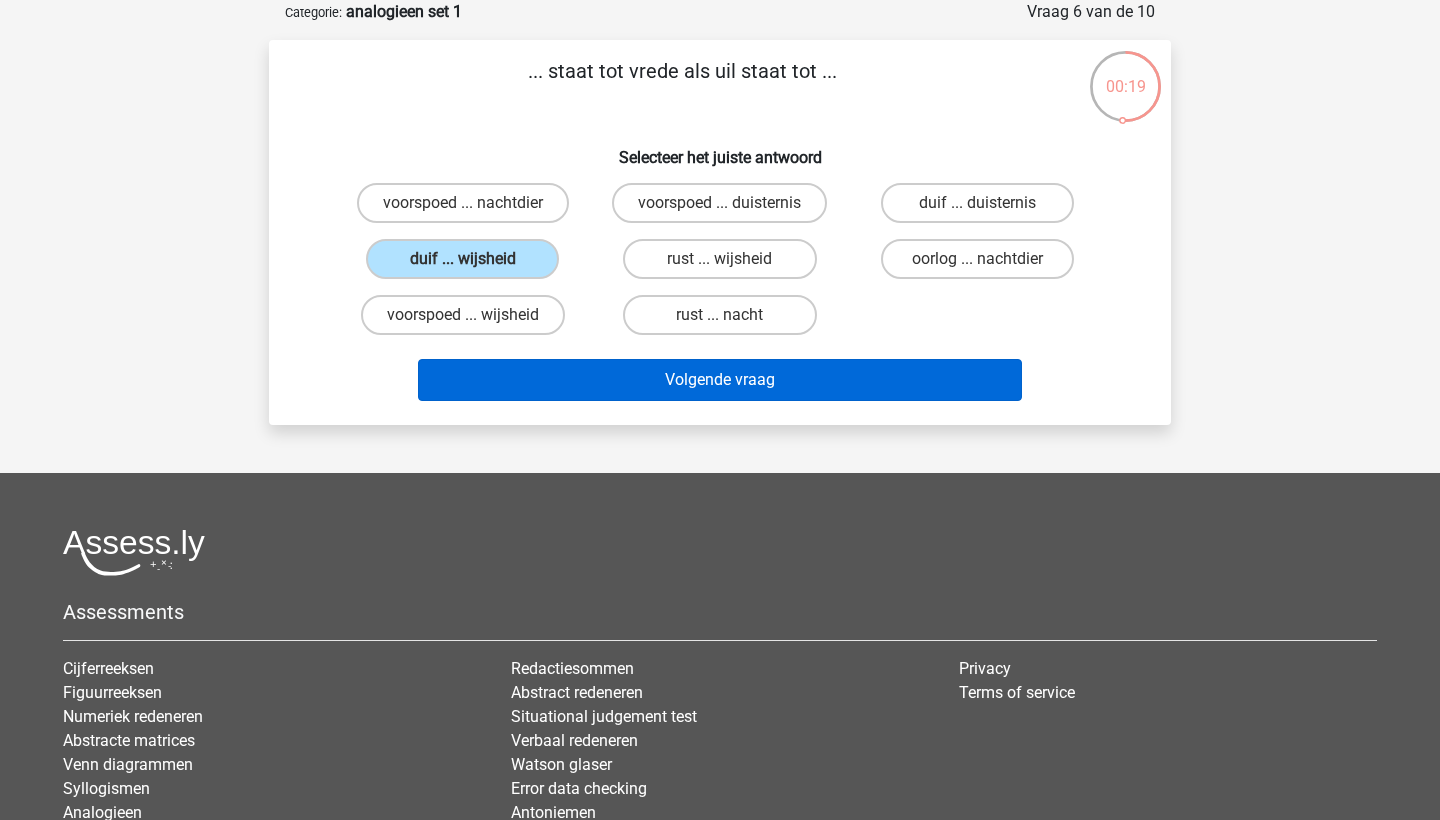 click on "Volgende vraag" at bounding box center (720, 380) 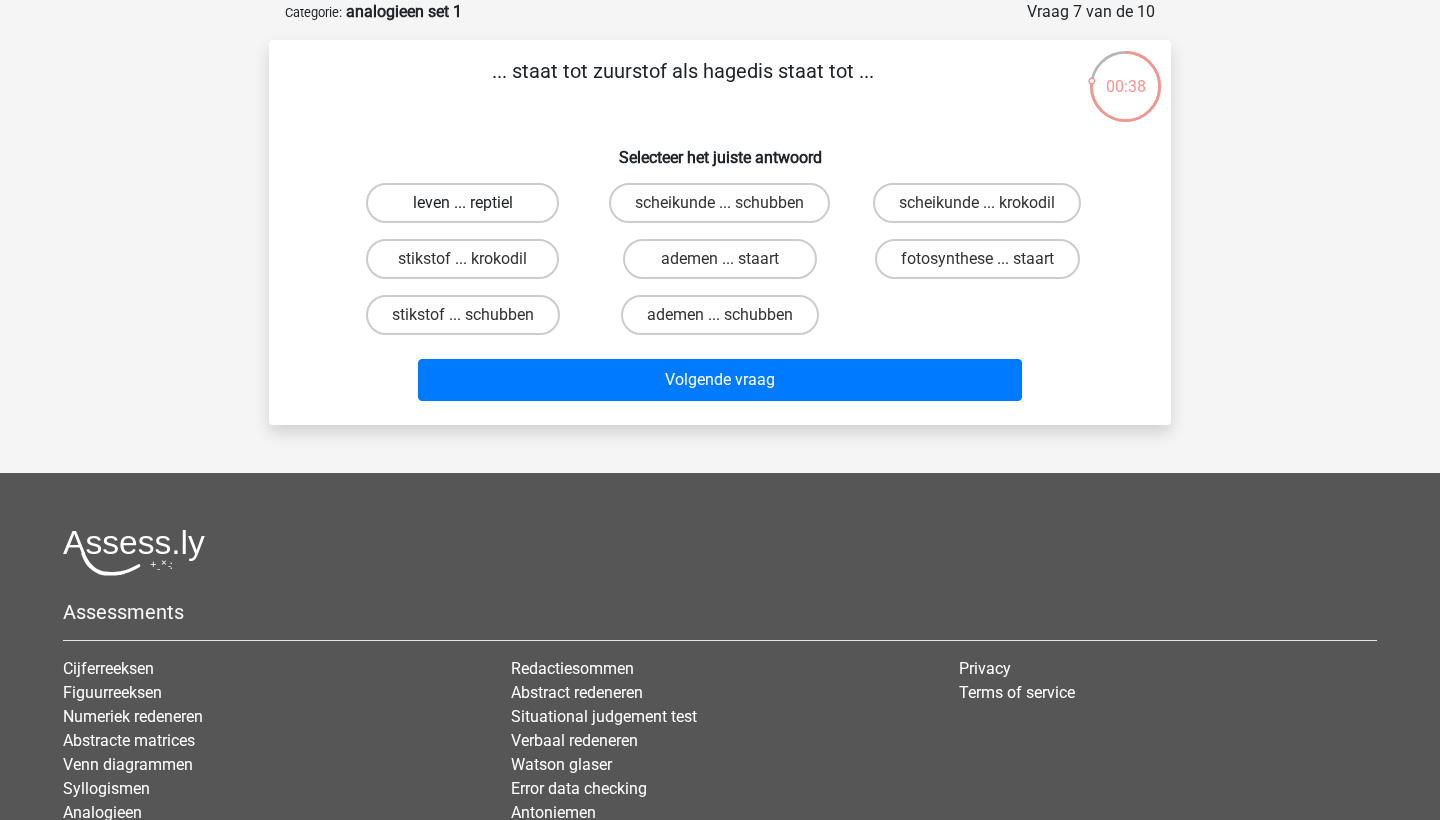 click on "leven ... reptiel" at bounding box center (462, 203) 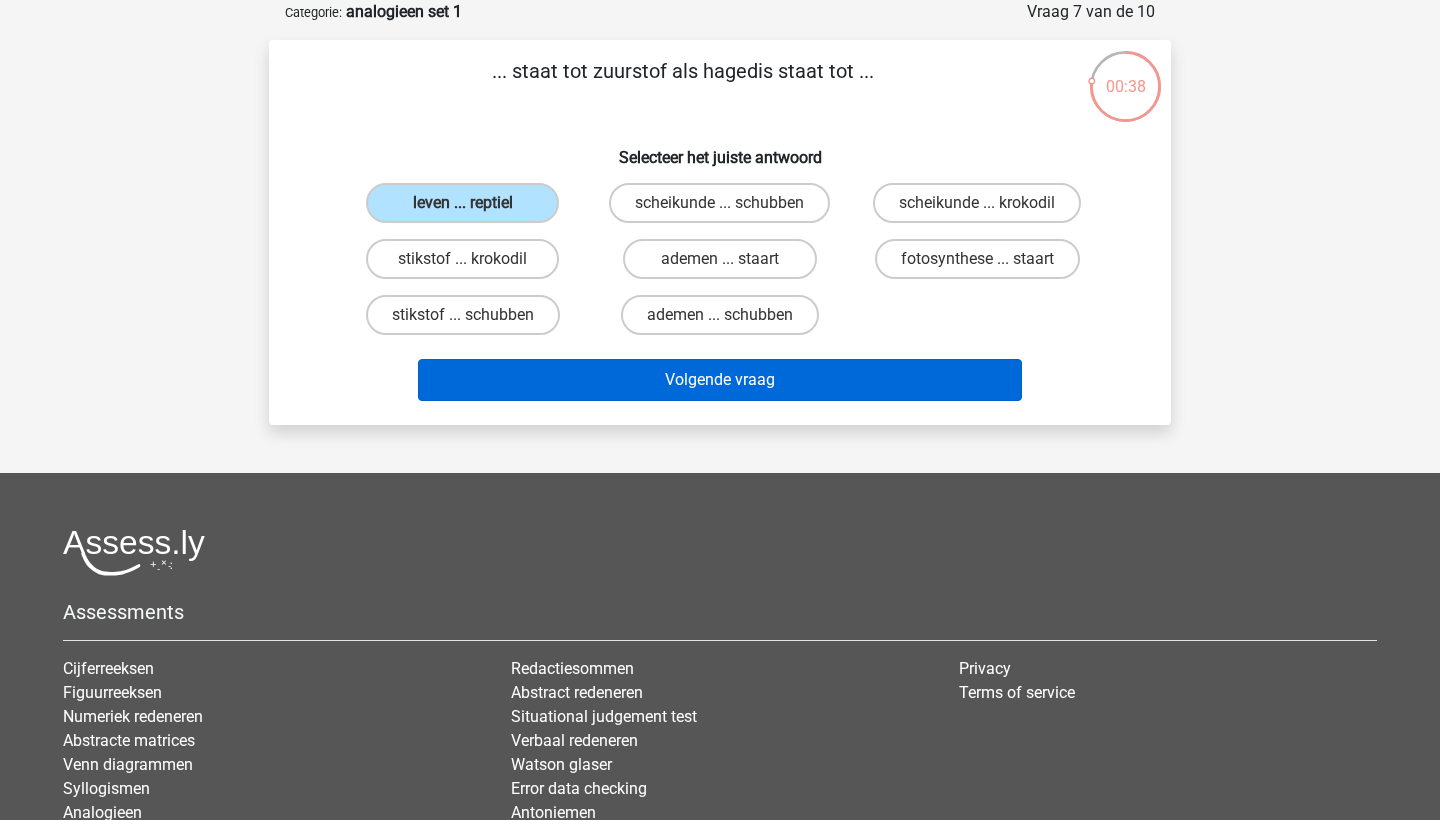 click on "Volgende vraag" at bounding box center (720, 380) 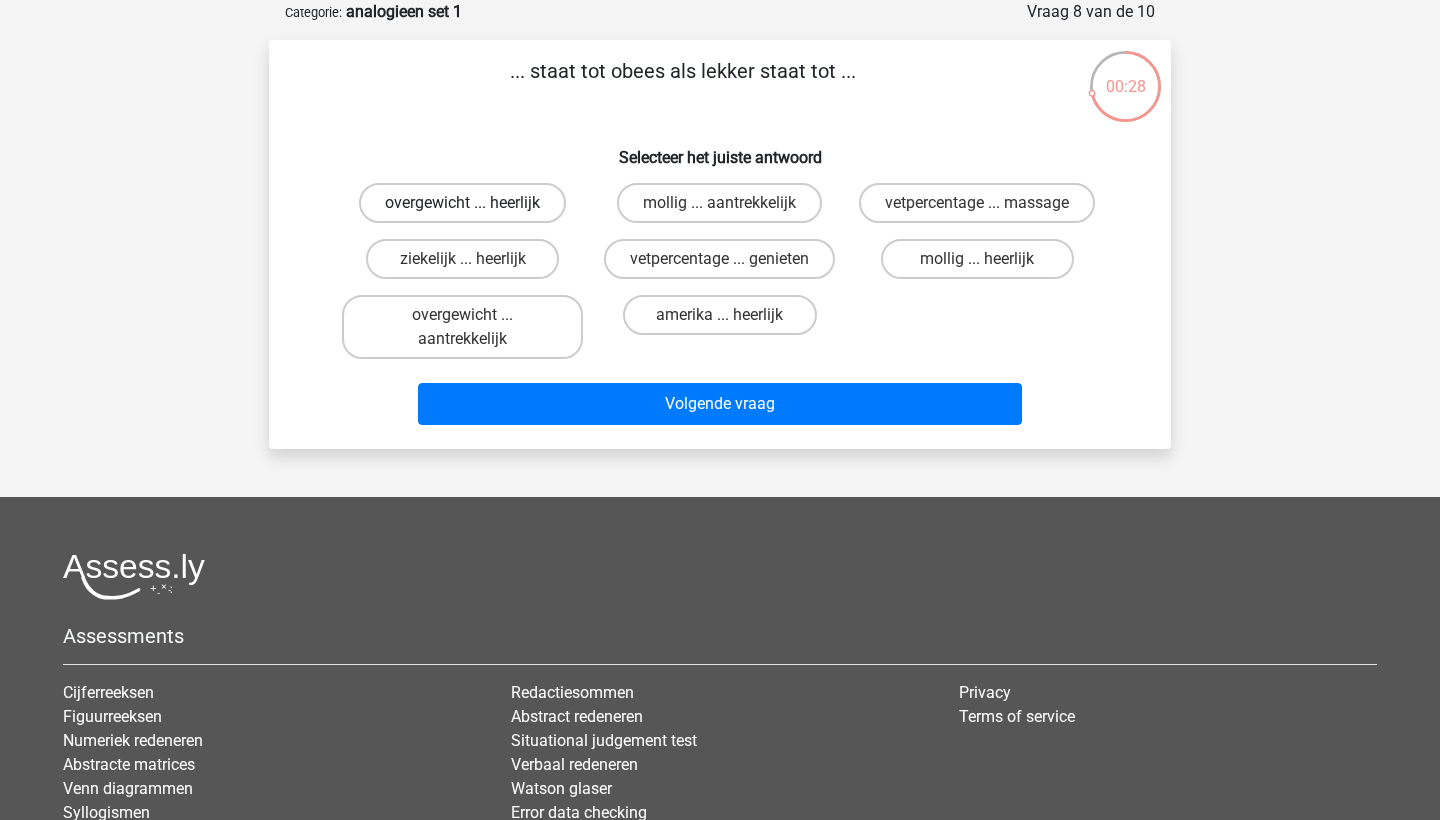 click on "overgewicht ... heerlijk" at bounding box center (462, 203) 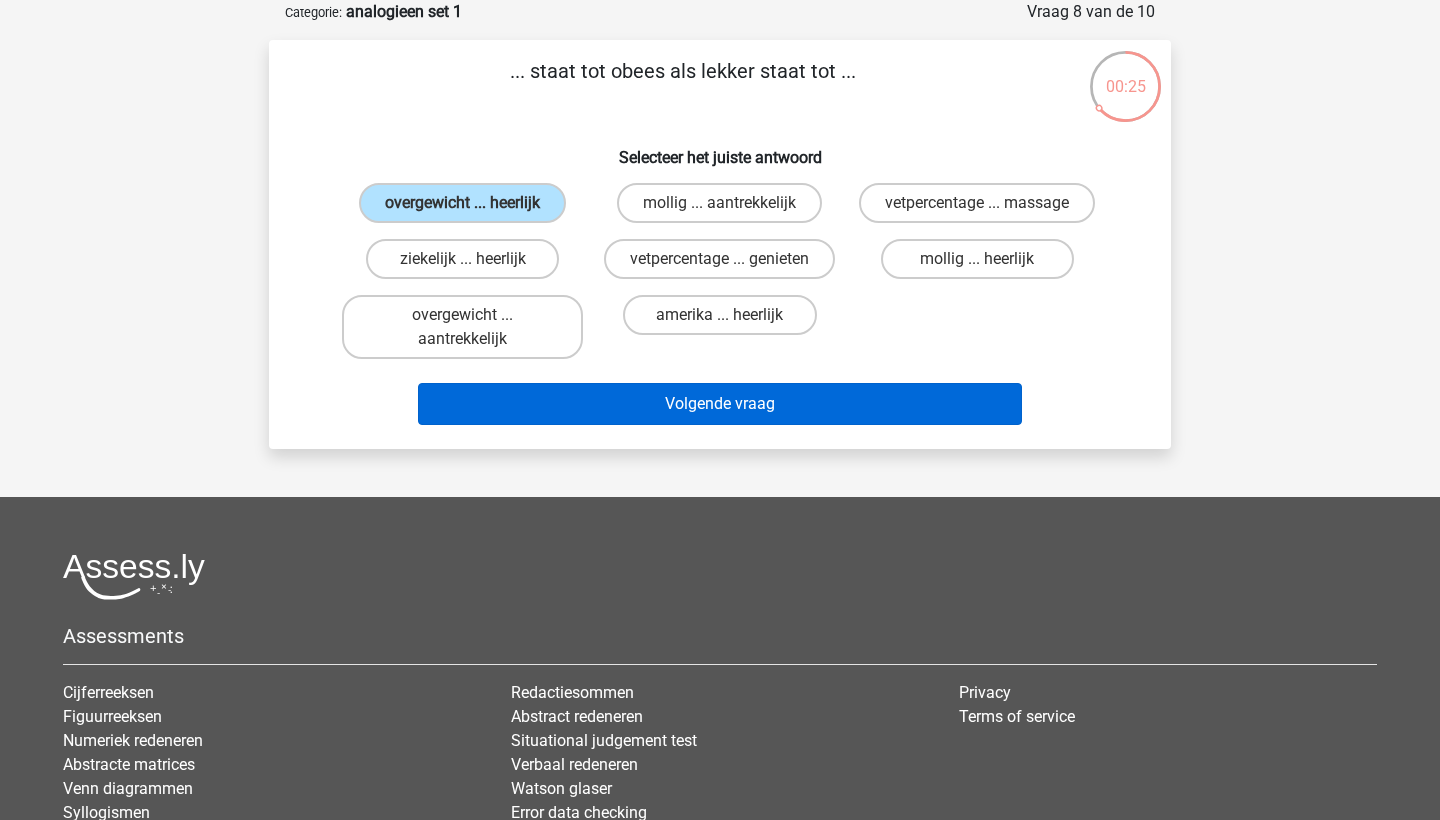 click on "Volgende vraag" at bounding box center (720, 404) 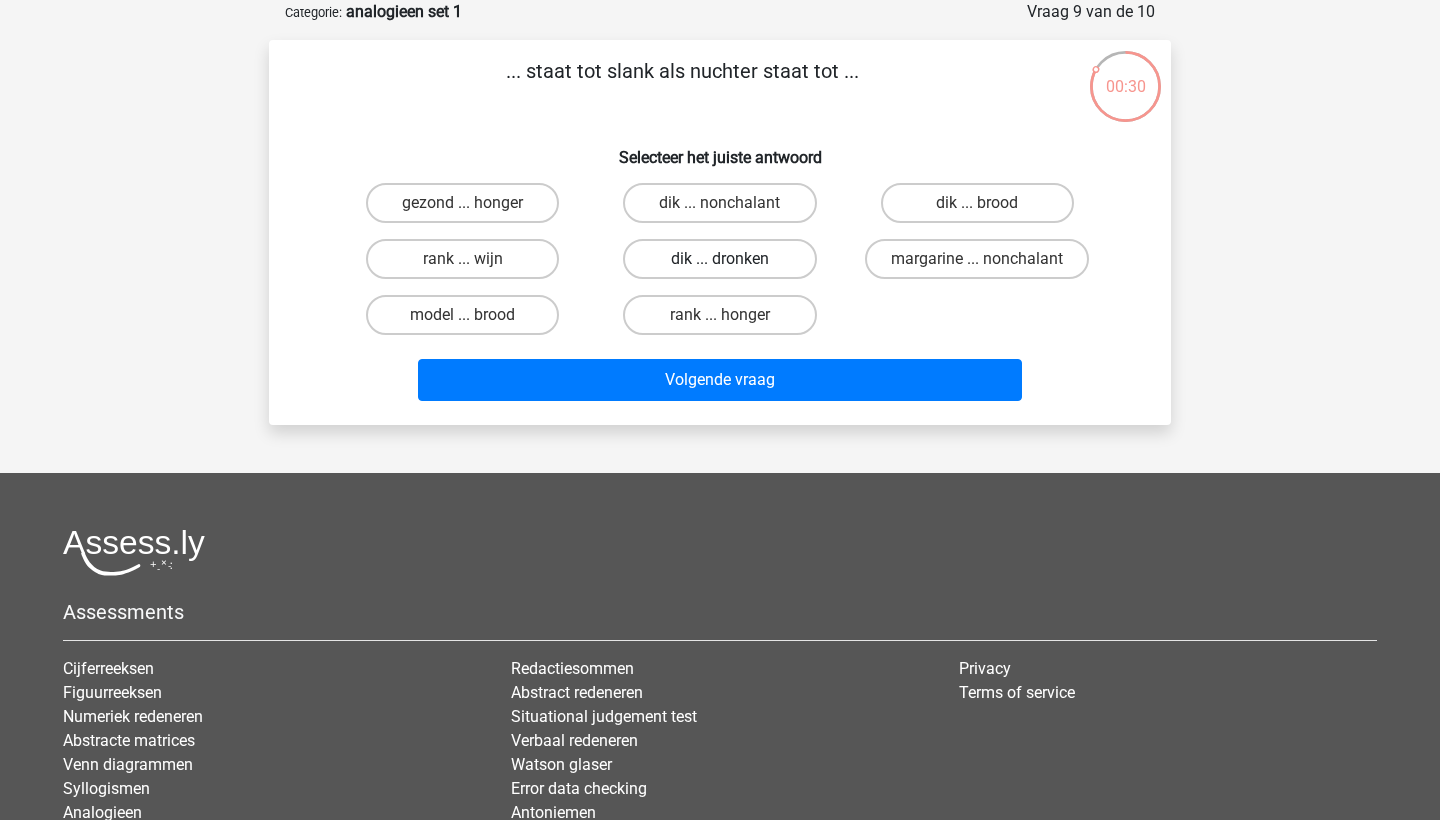 click on "dik ... dronken" at bounding box center (719, 259) 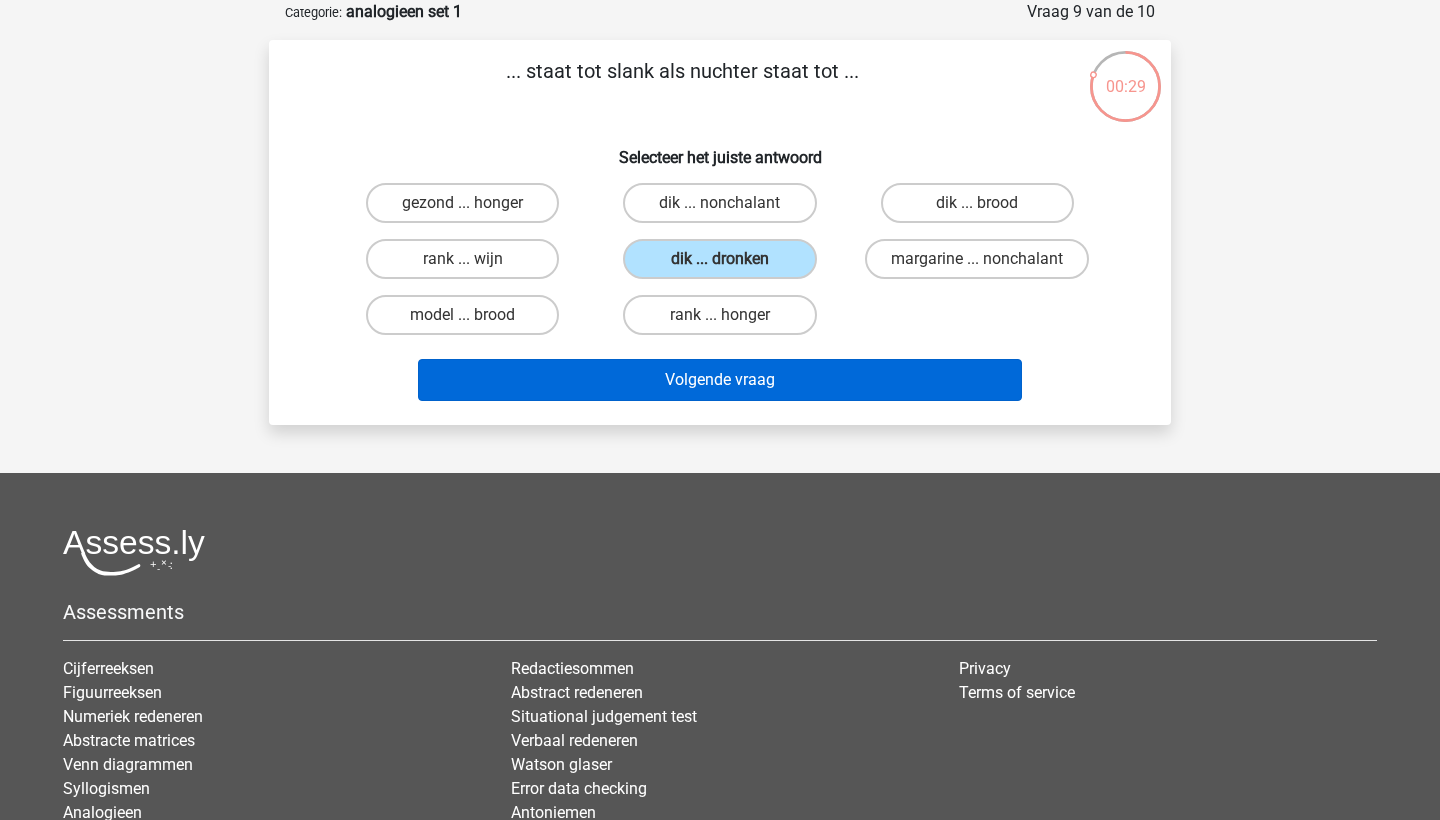 click on "Volgende vraag" at bounding box center [720, 380] 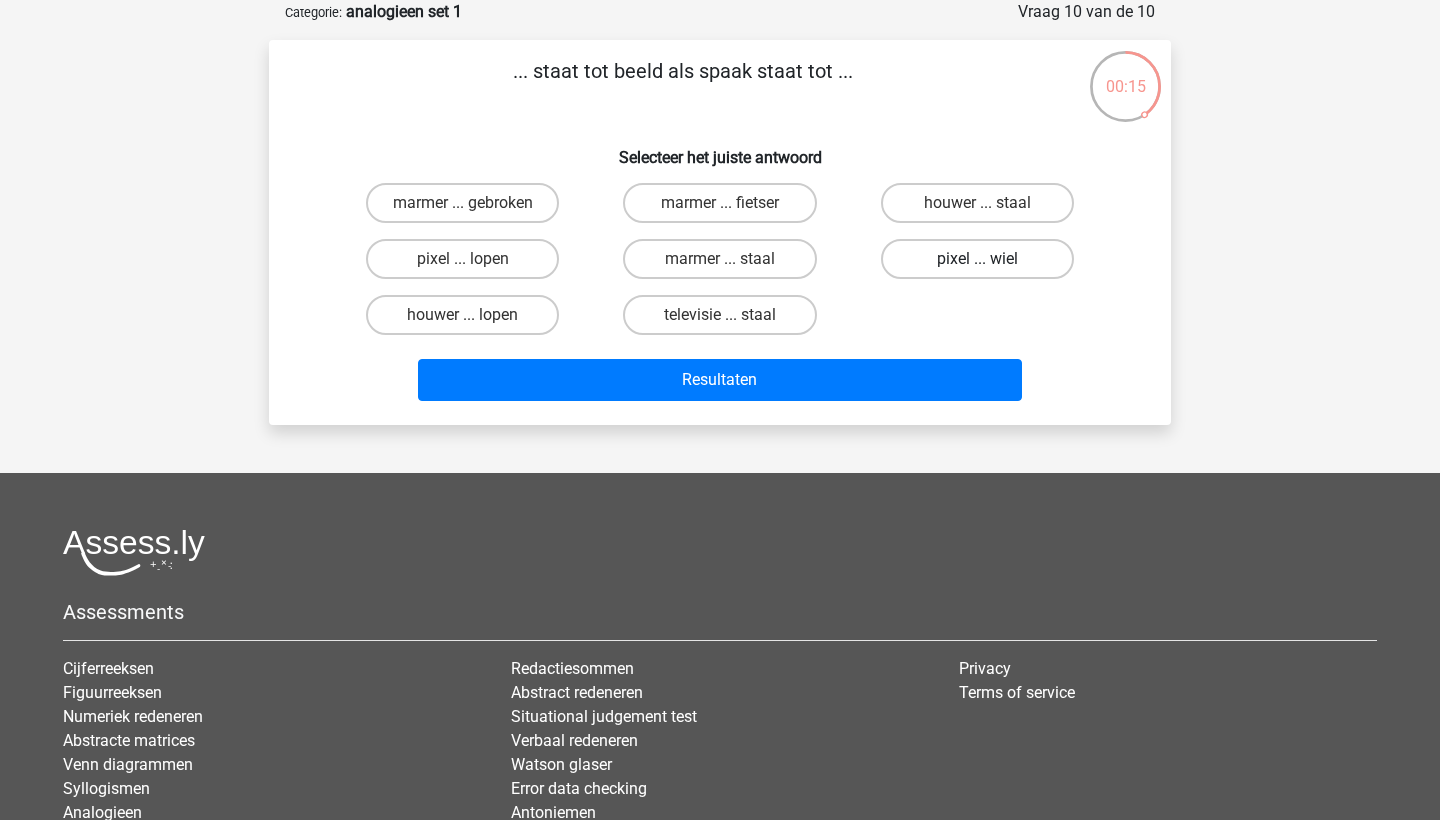click on "pixel ... wiel" at bounding box center (977, 259) 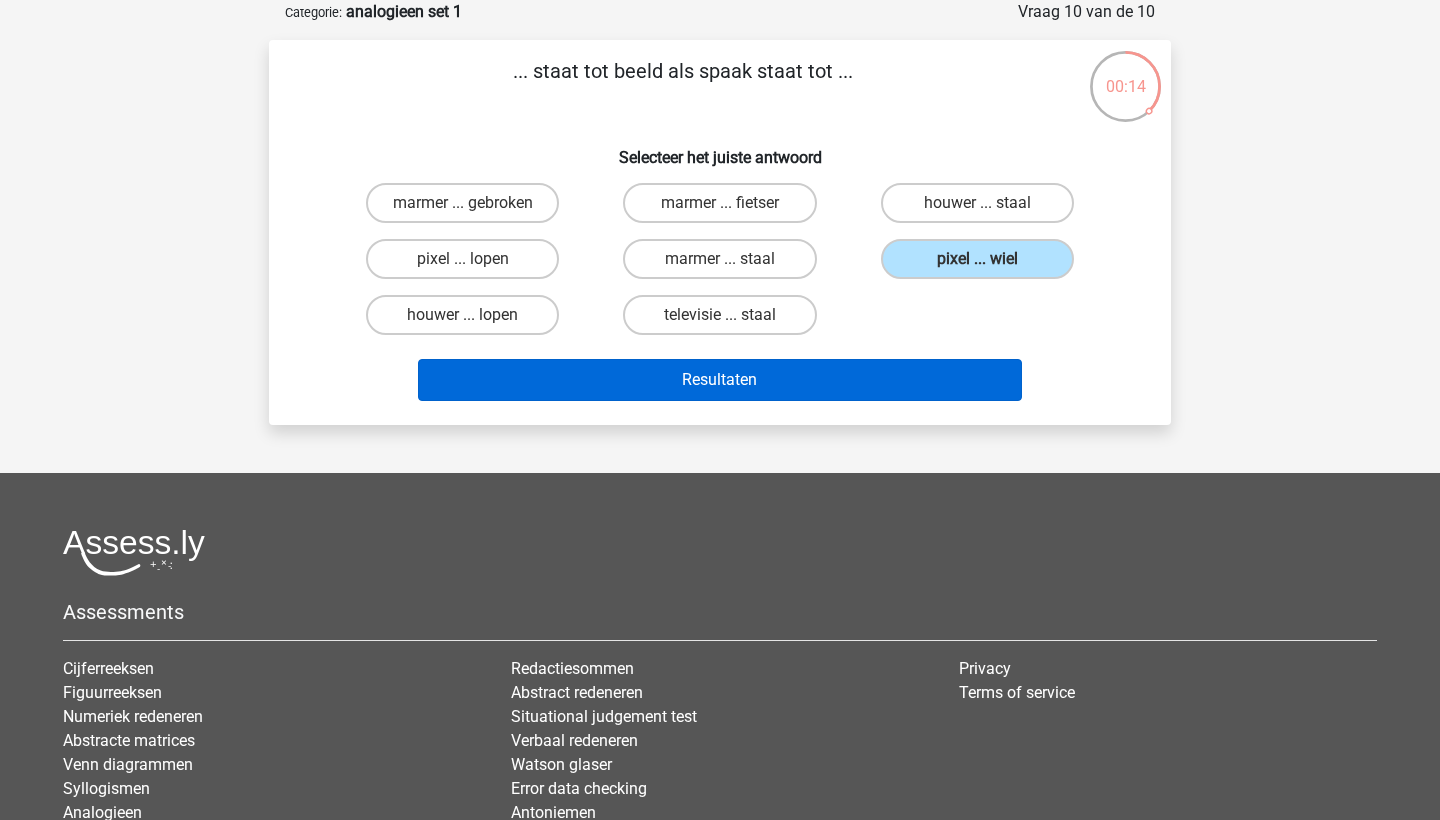 click on "Resultaten" at bounding box center (720, 380) 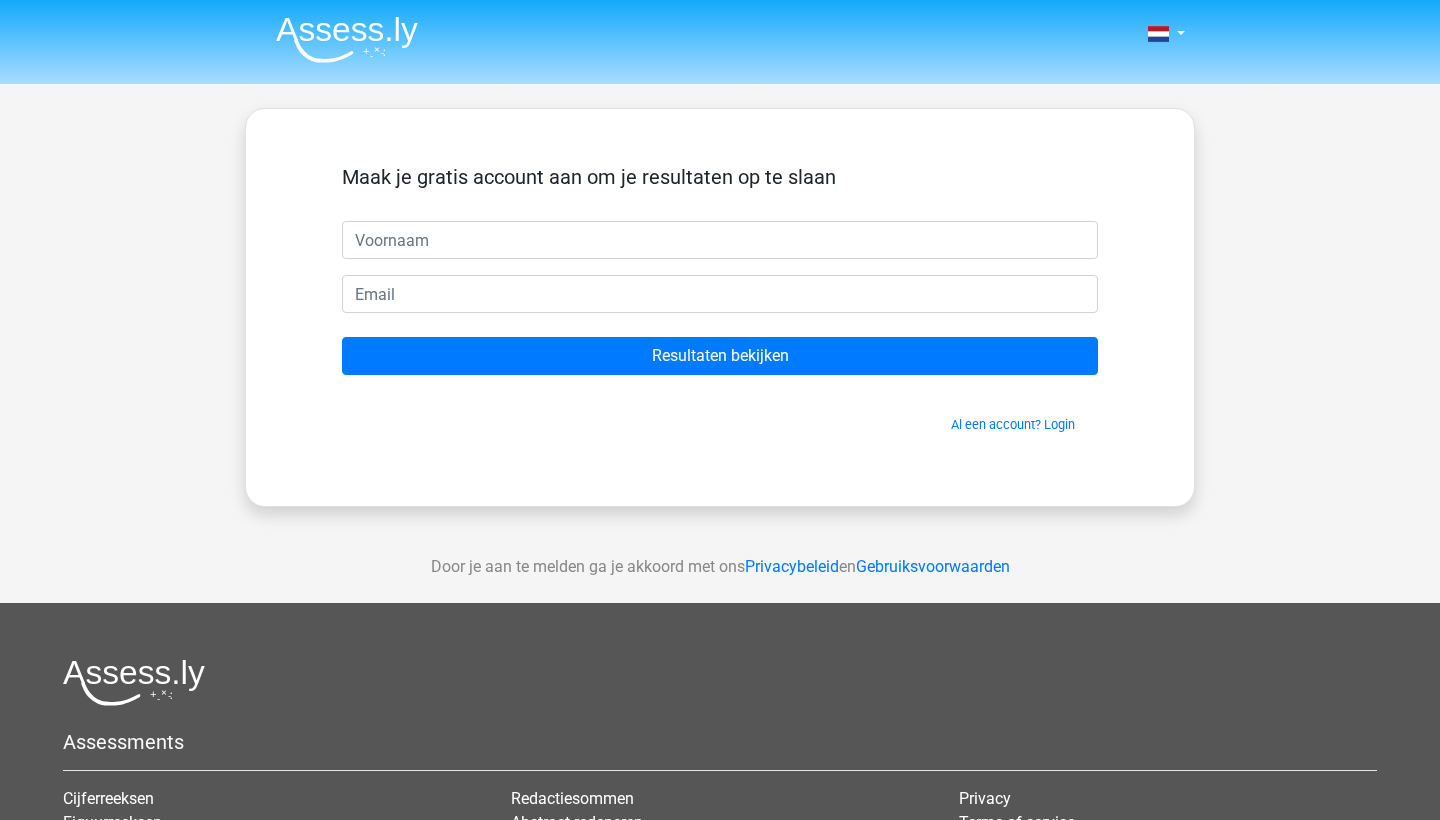 scroll, scrollTop: 0, scrollLeft: 0, axis: both 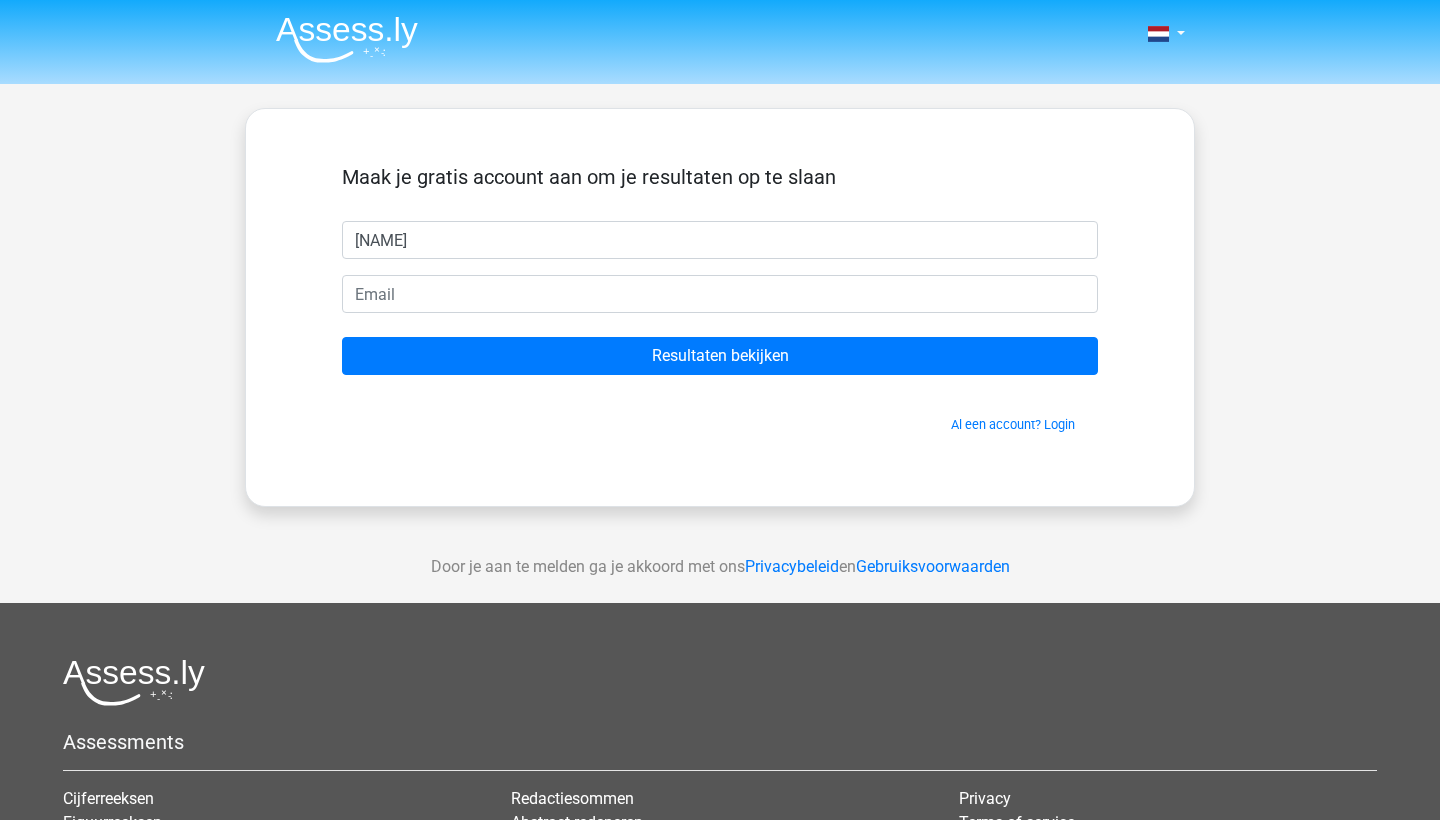 type on "[NAME]" 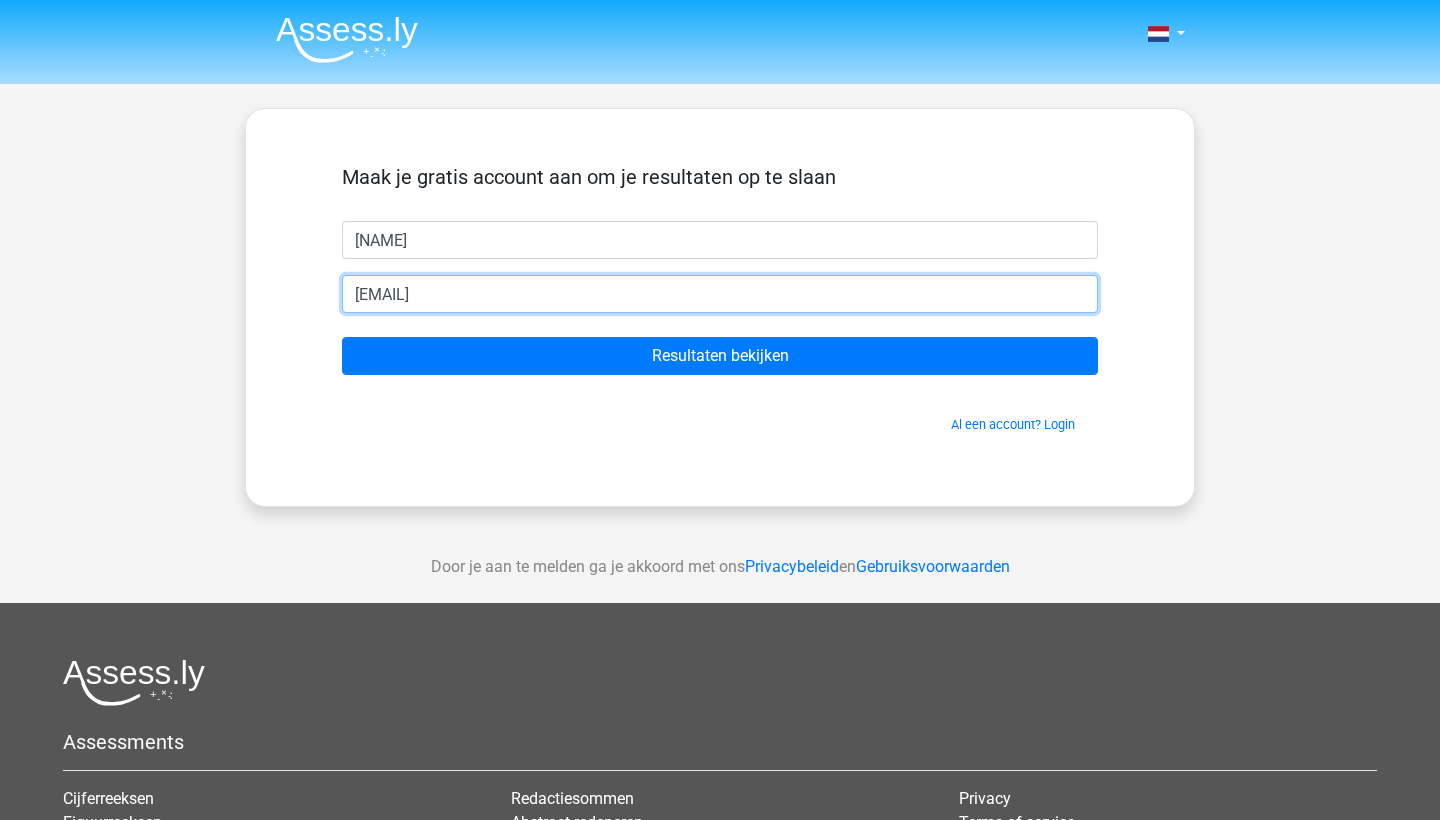 type on "[EMAIL]" 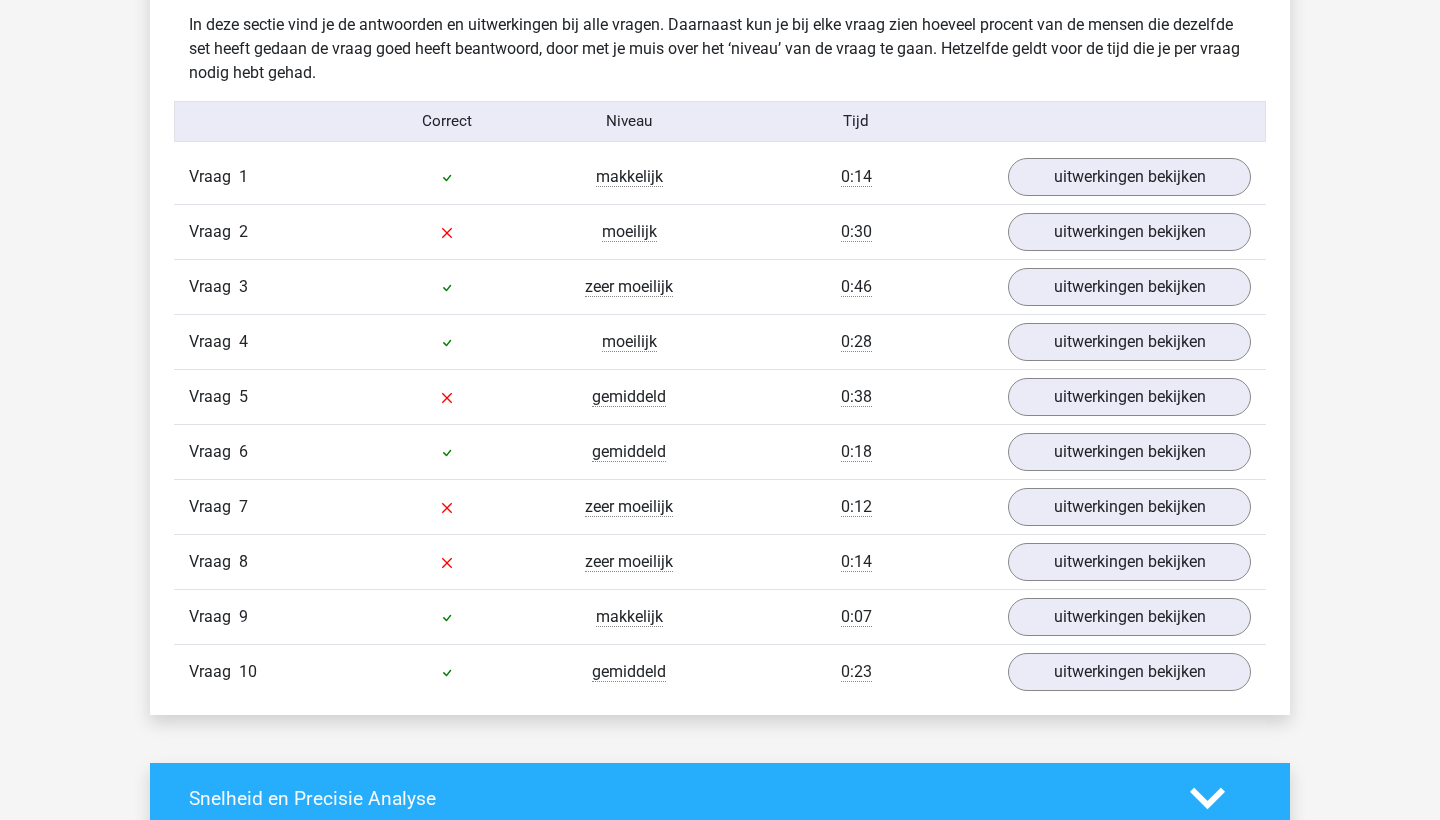 scroll, scrollTop: 1580, scrollLeft: 0, axis: vertical 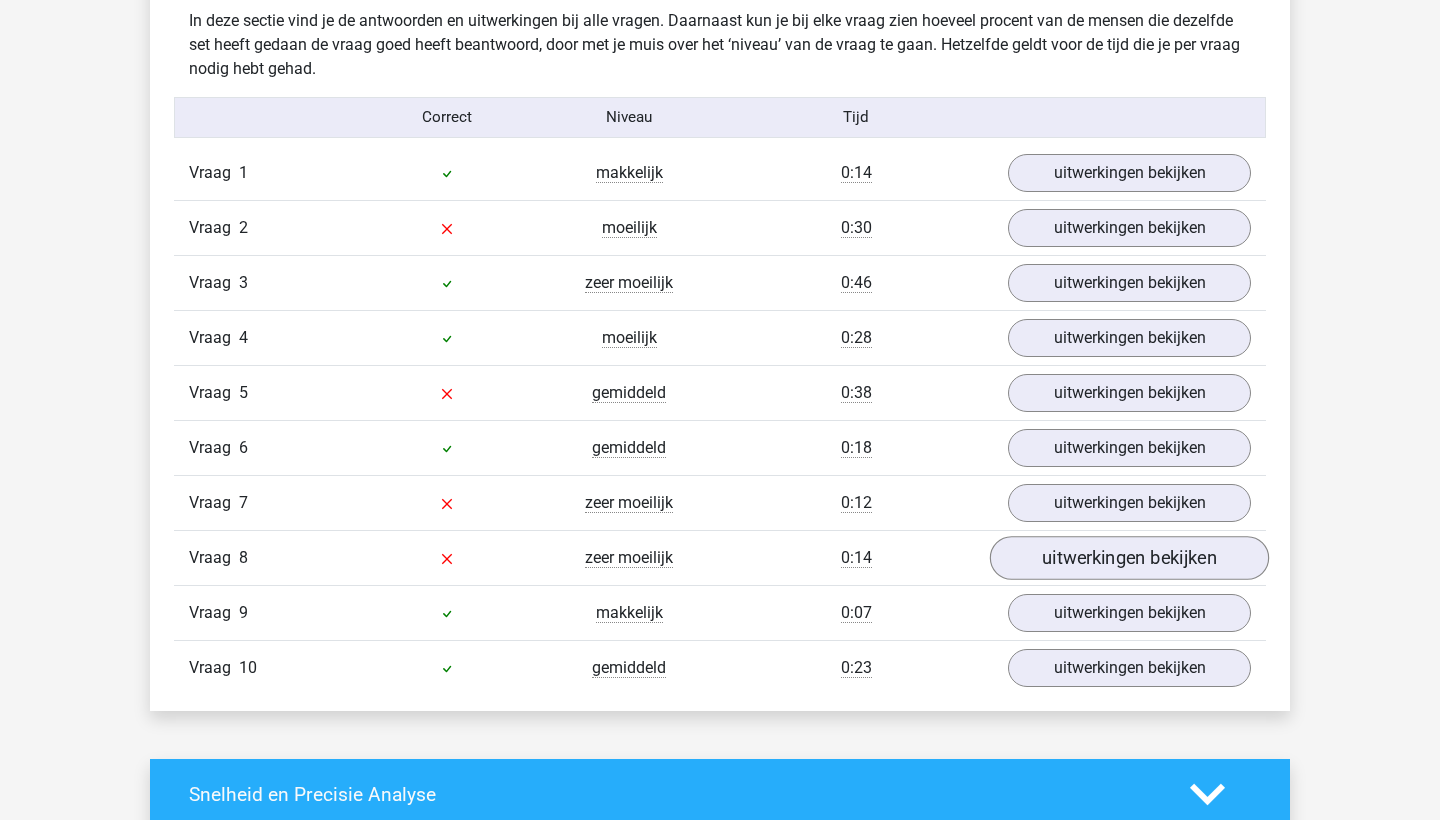 click on "uitwerkingen bekijken" at bounding box center [1129, 558] 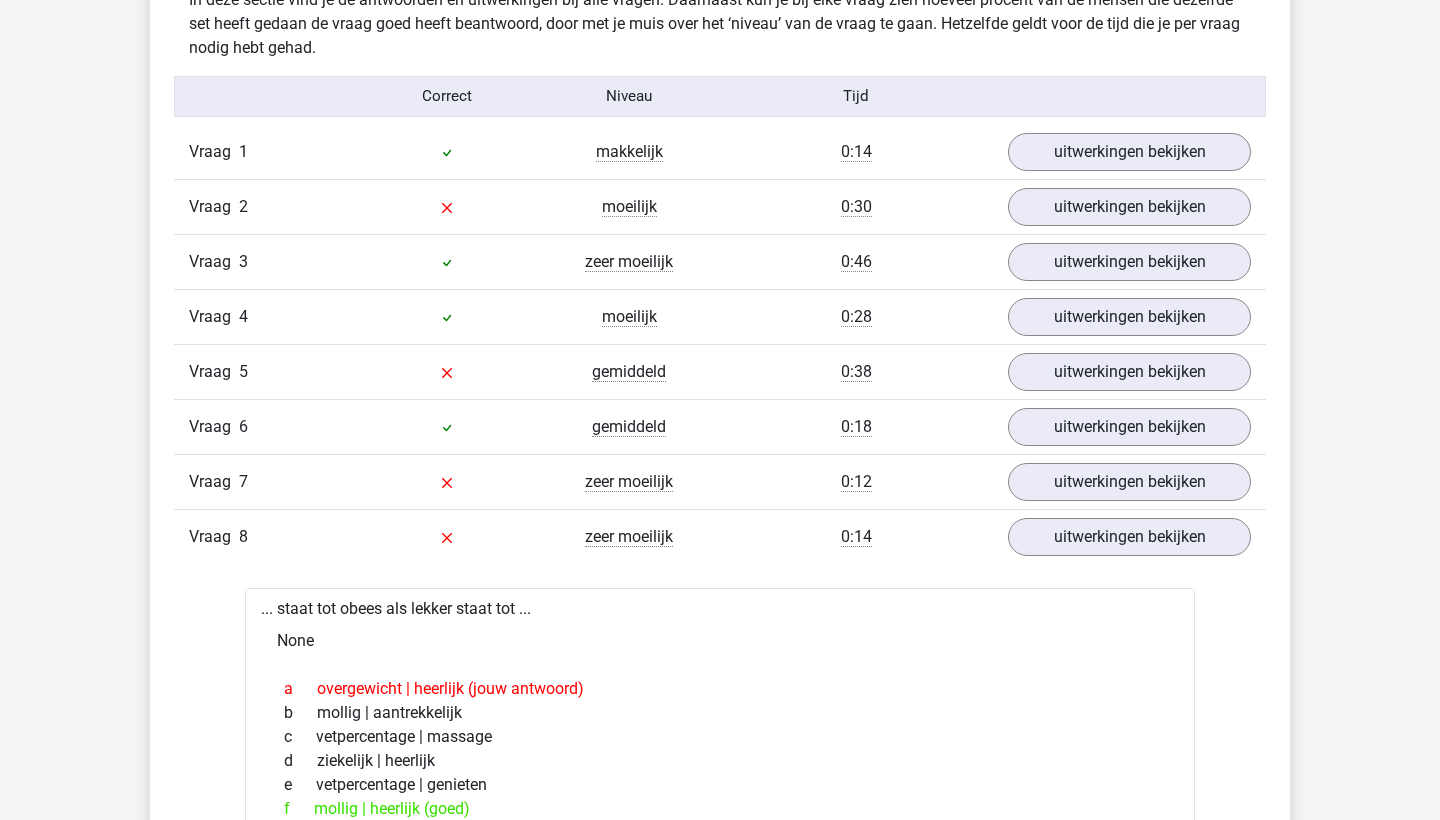 scroll, scrollTop: 1475, scrollLeft: 0, axis: vertical 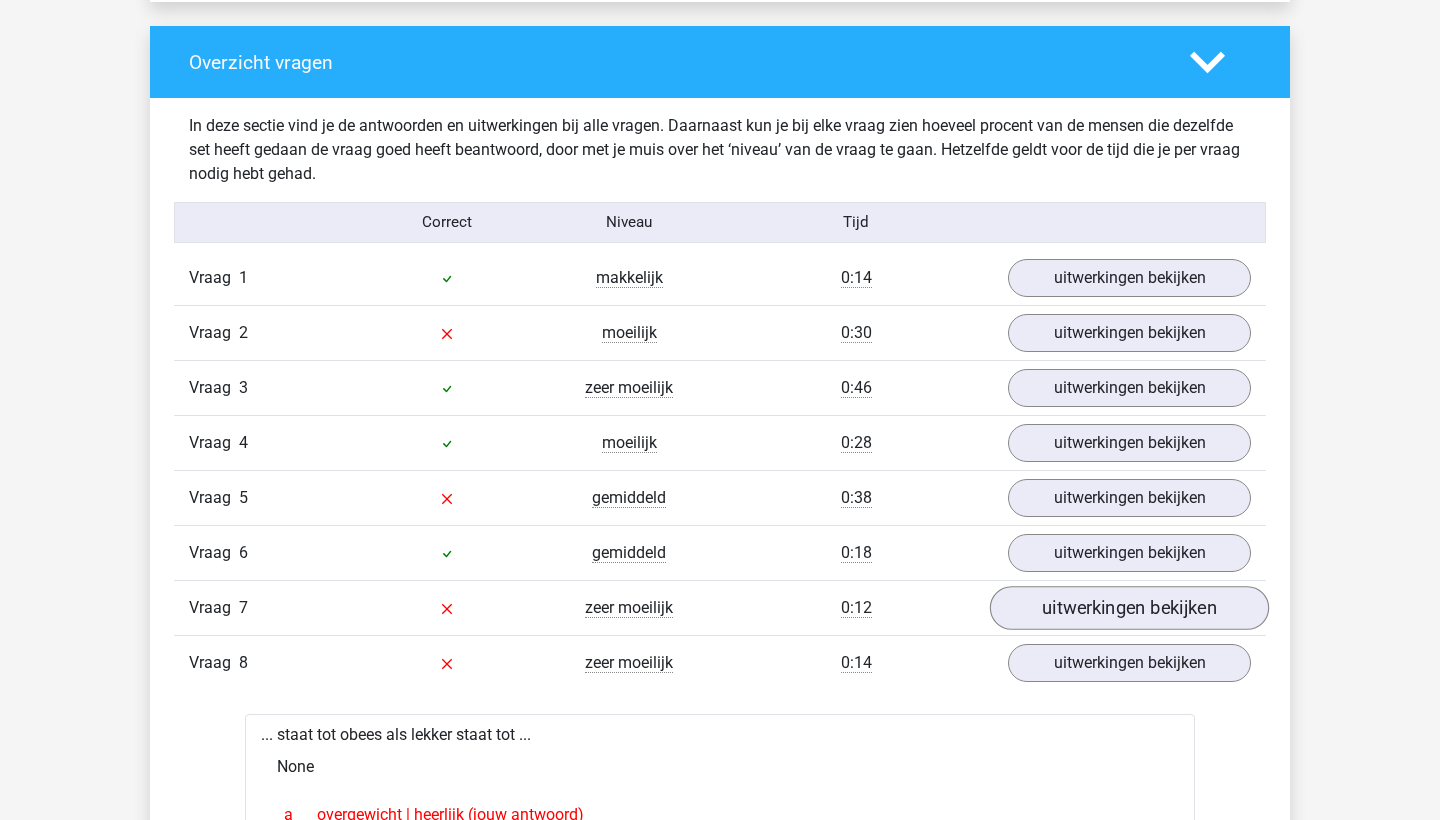 click on "uitwerkingen bekijken" at bounding box center (1129, 608) 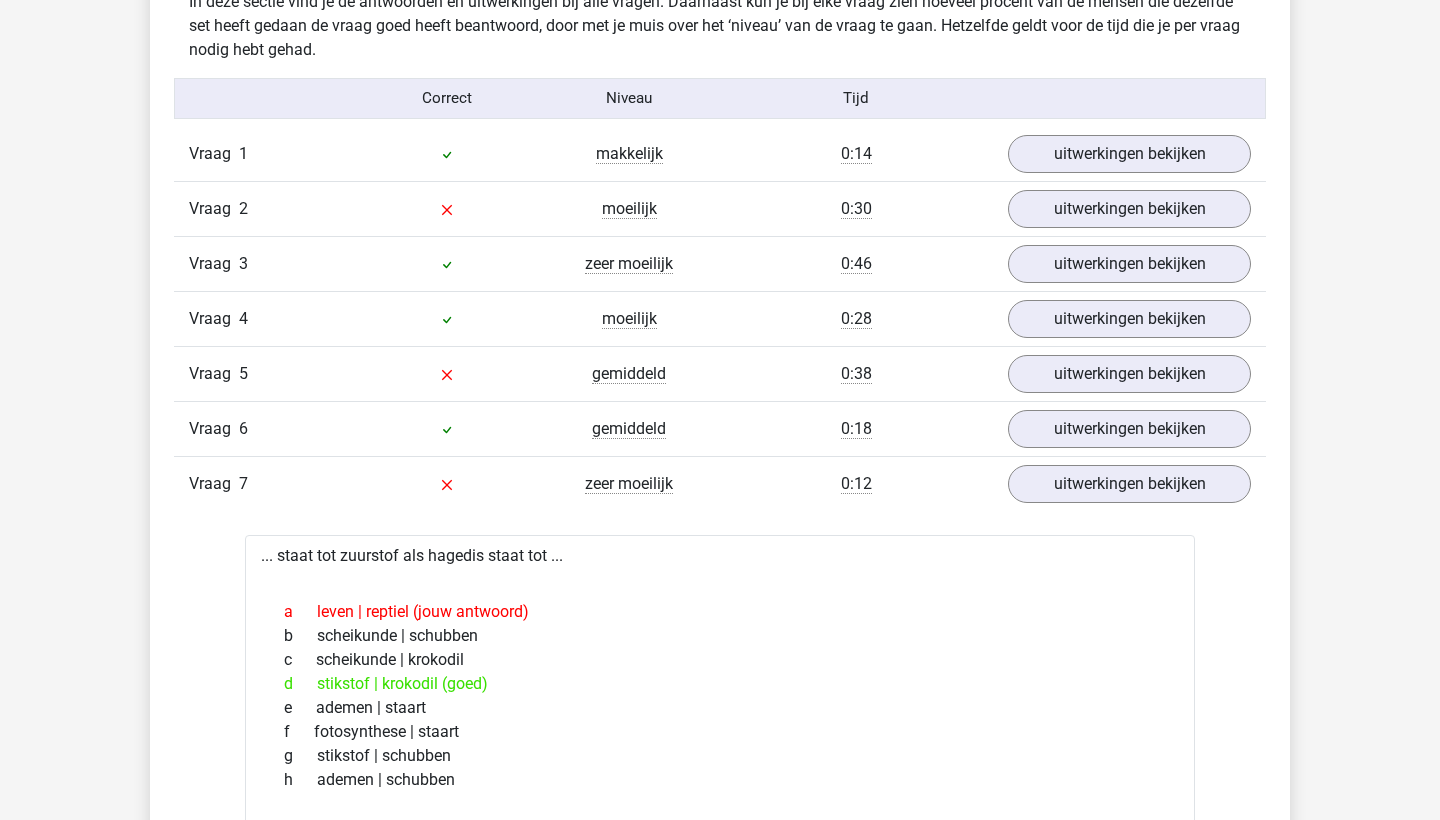 scroll, scrollTop: 1579, scrollLeft: 0, axis: vertical 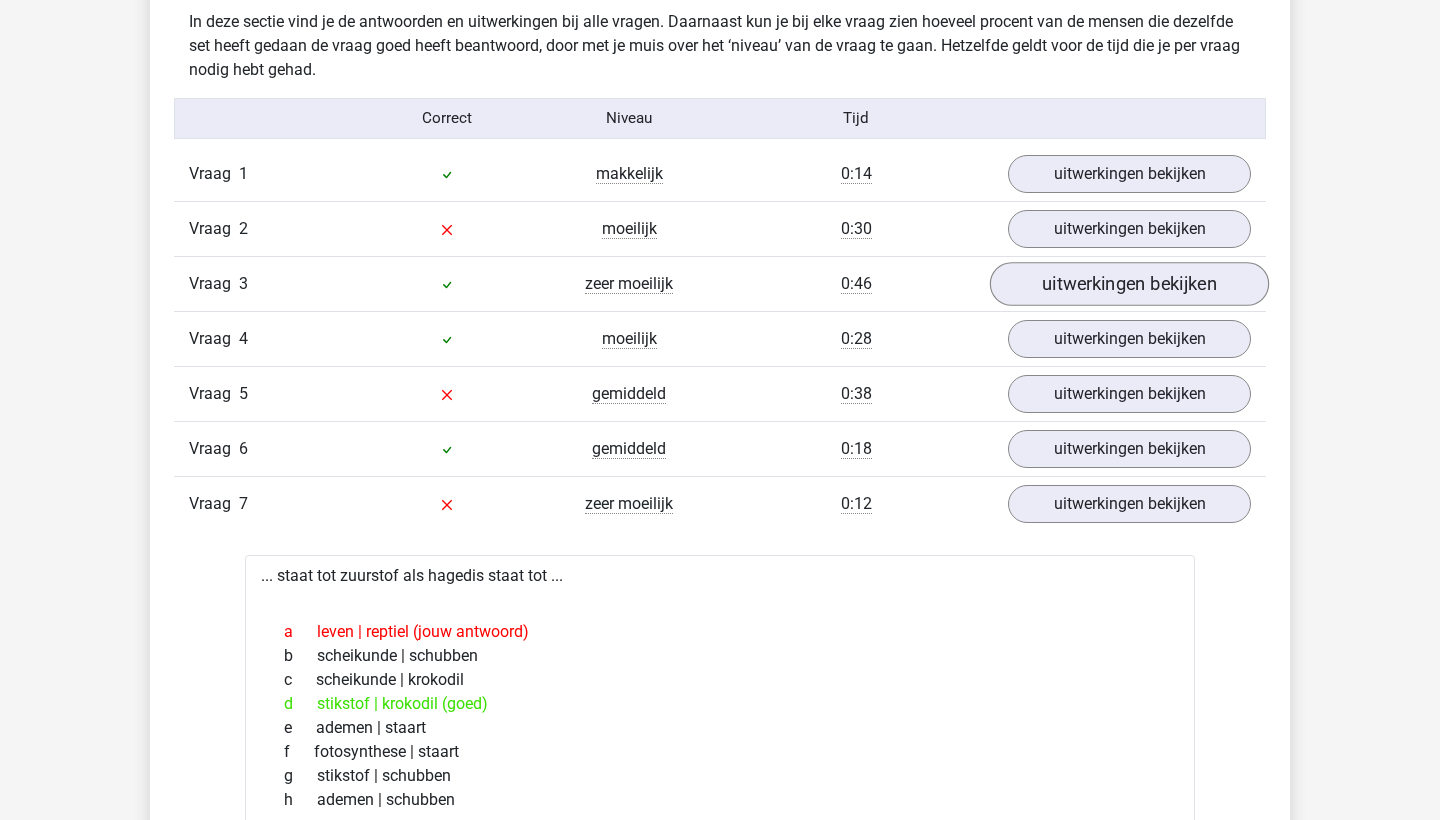 click on "uitwerkingen bekijken" at bounding box center (1129, 284) 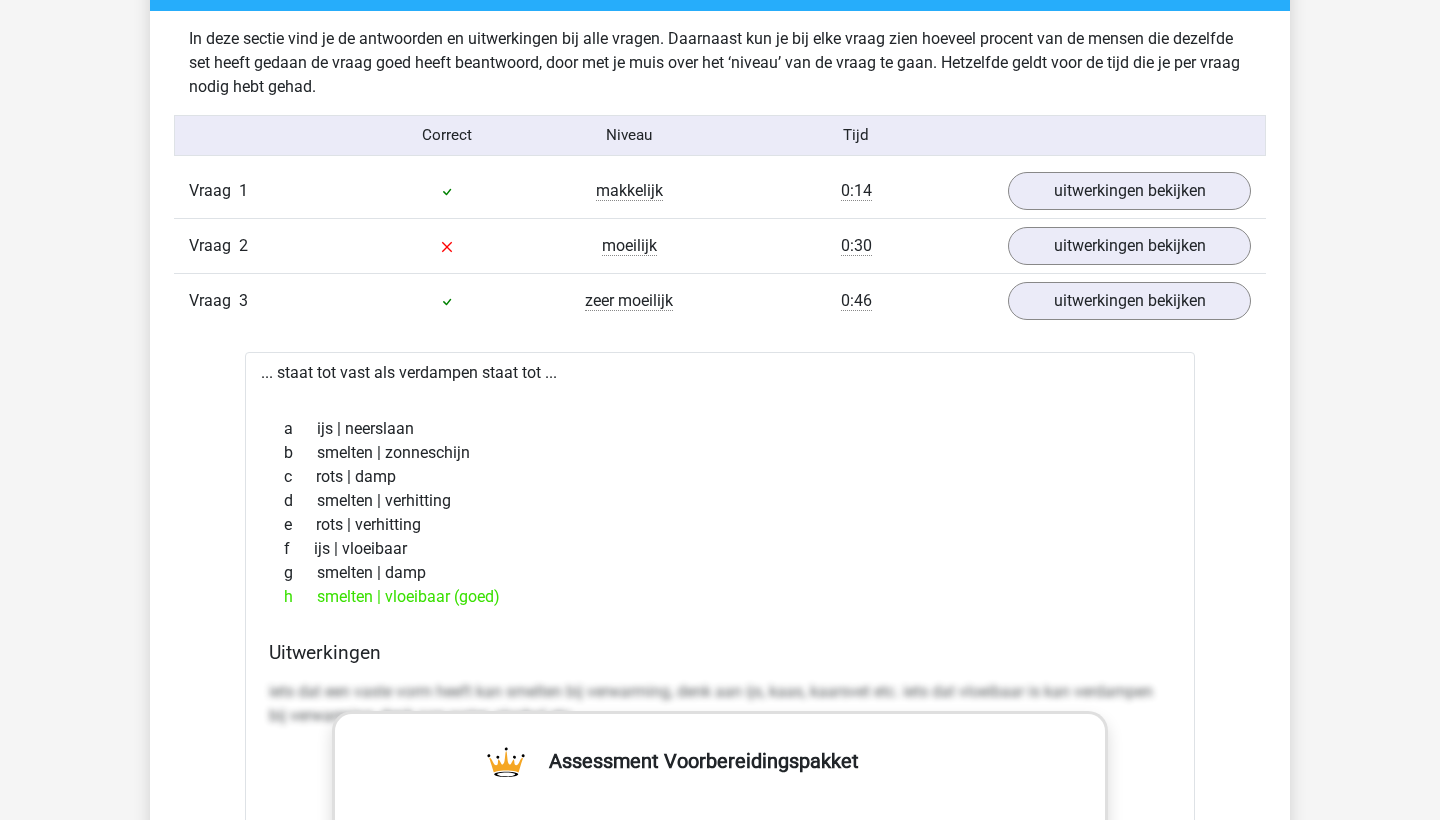 scroll, scrollTop: 1555, scrollLeft: 0, axis: vertical 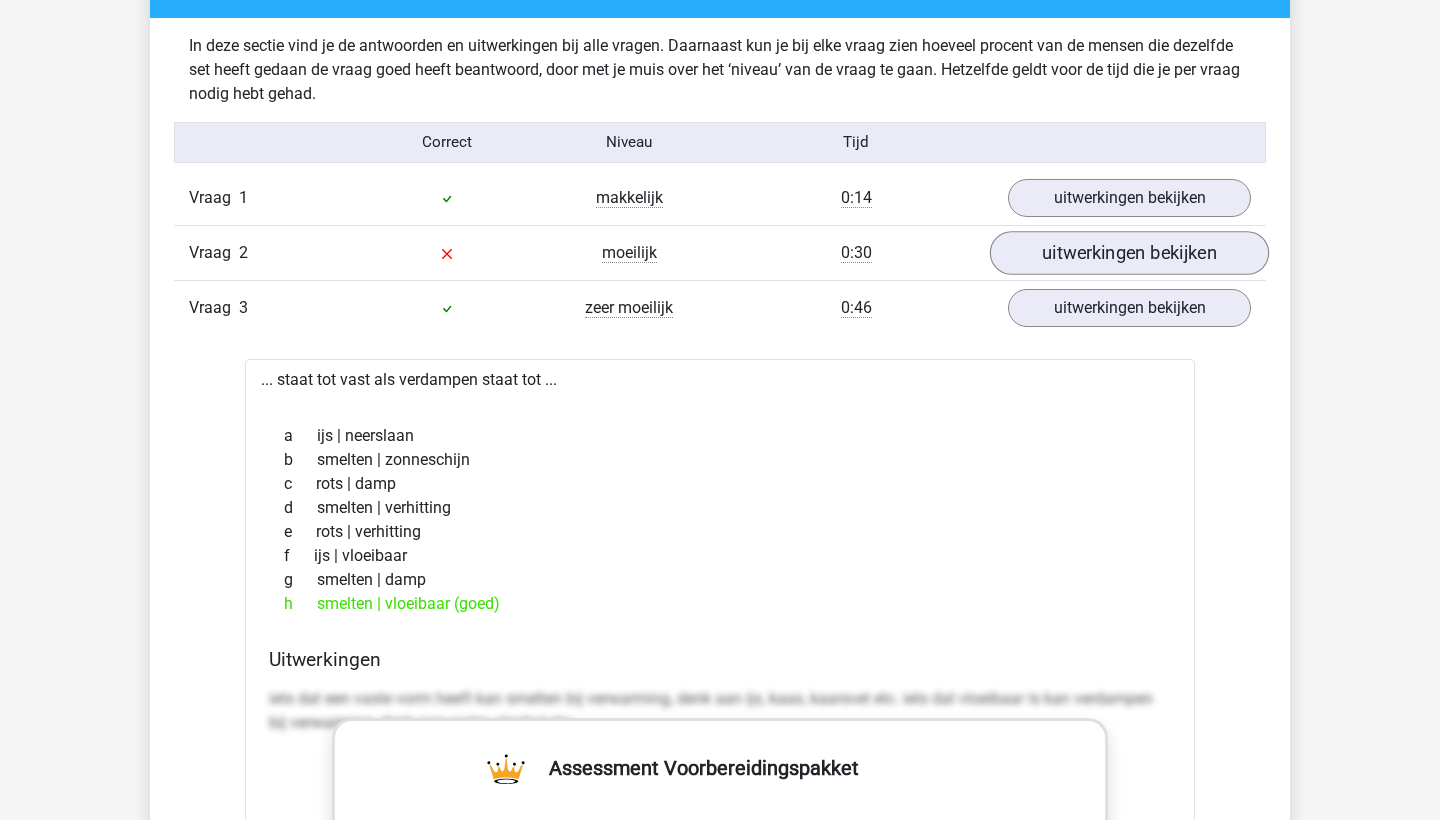 click on "uitwerkingen bekijken" at bounding box center [1129, 253] 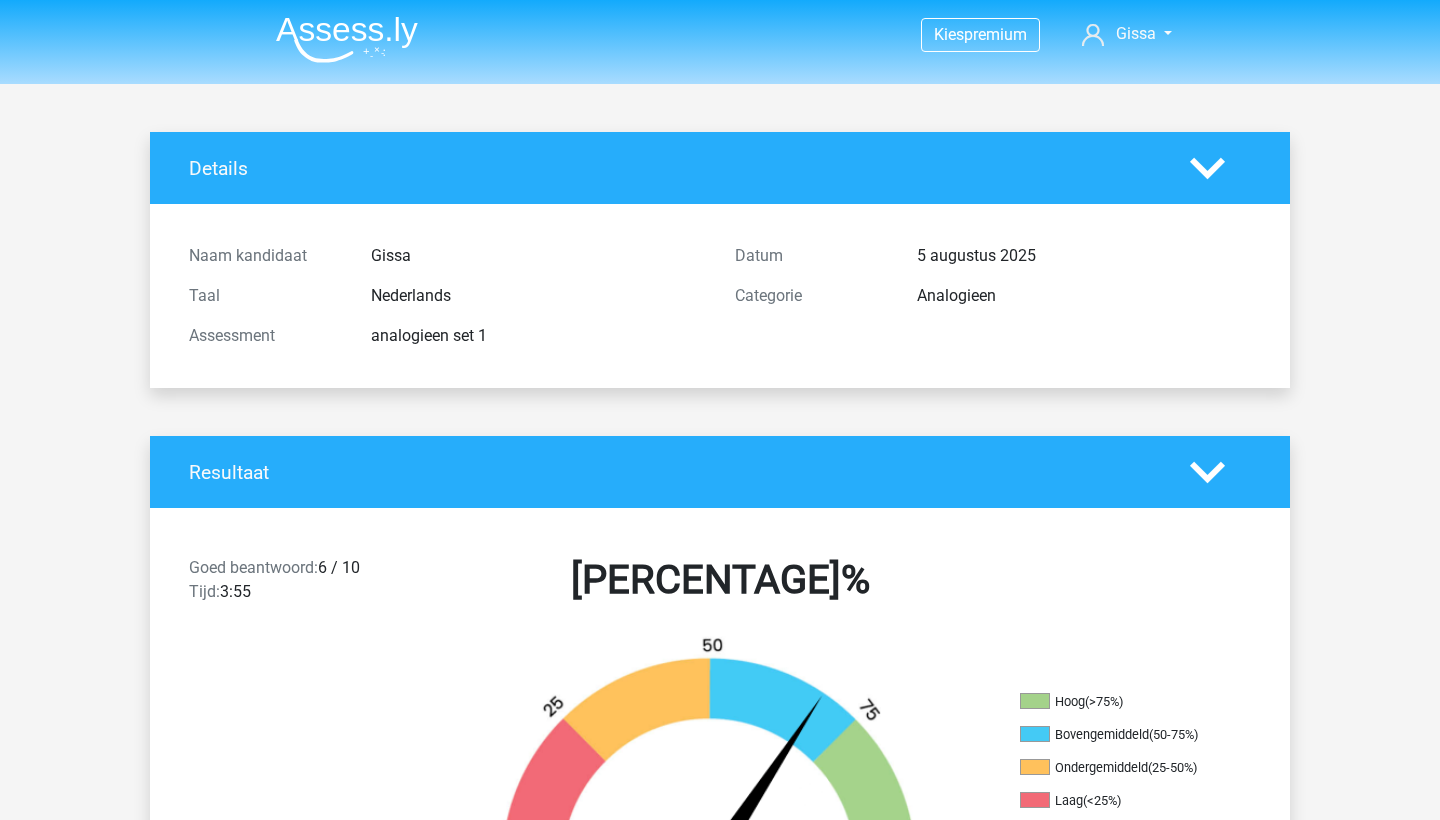 scroll, scrollTop: 0, scrollLeft: 0, axis: both 